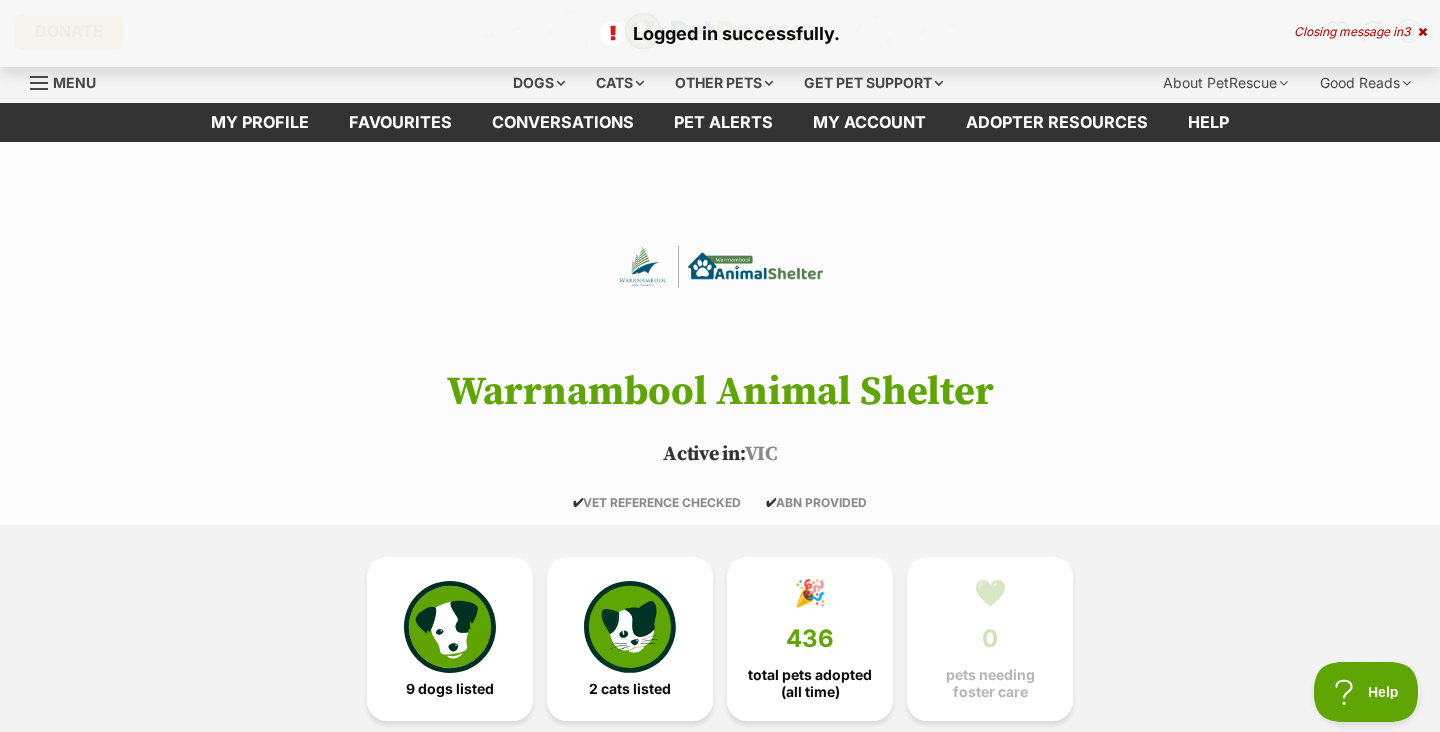 scroll, scrollTop: 0, scrollLeft: 0, axis: both 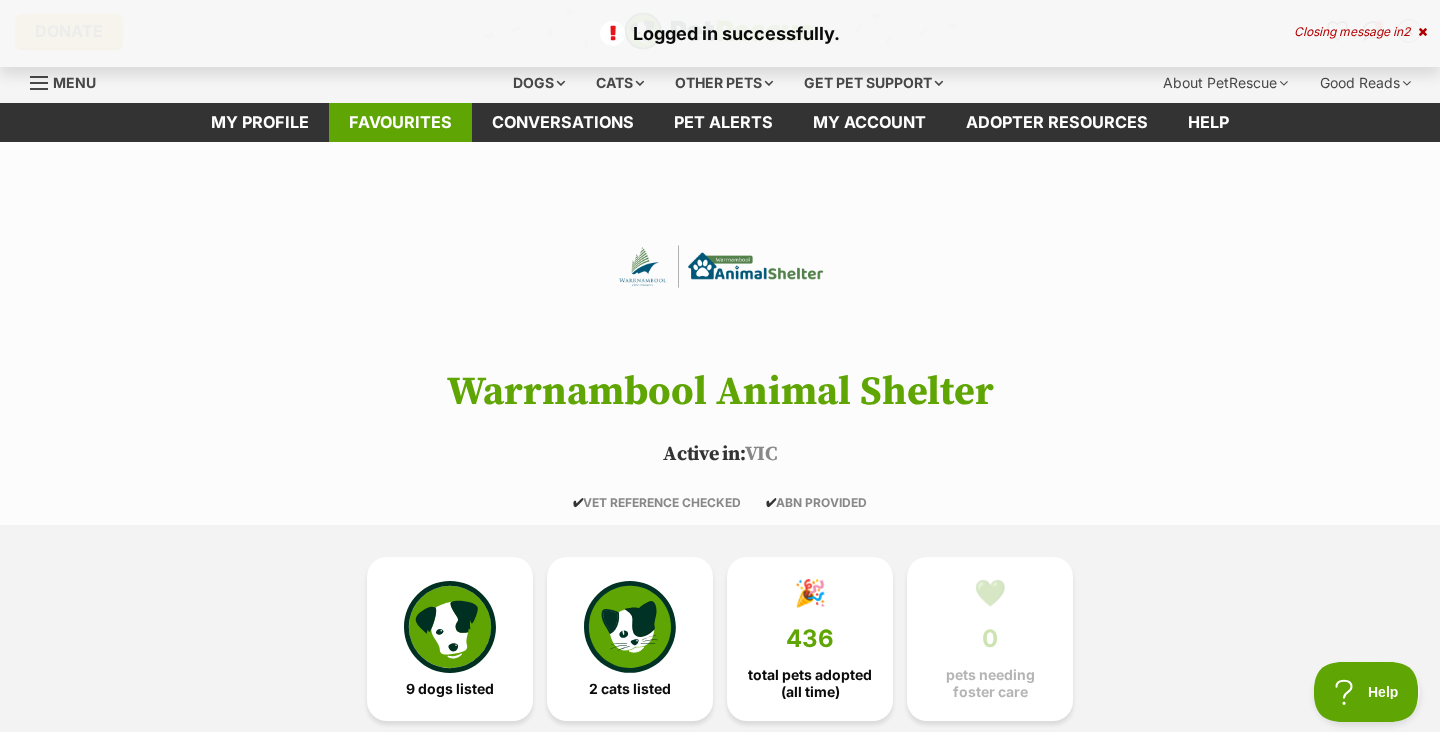 click on "Favourites" at bounding box center (400, 122) 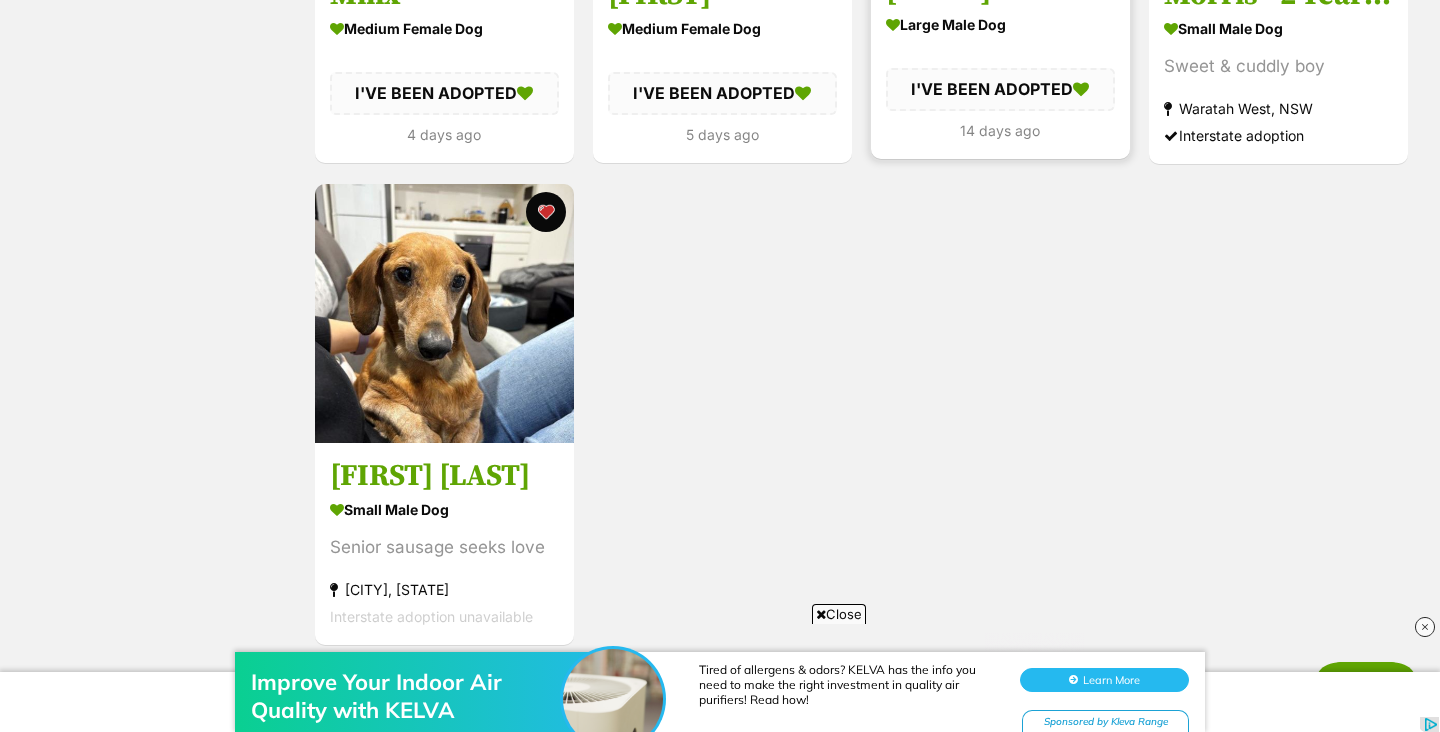 scroll, scrollTop: 729, scrollLeft: 0, axis: vertical 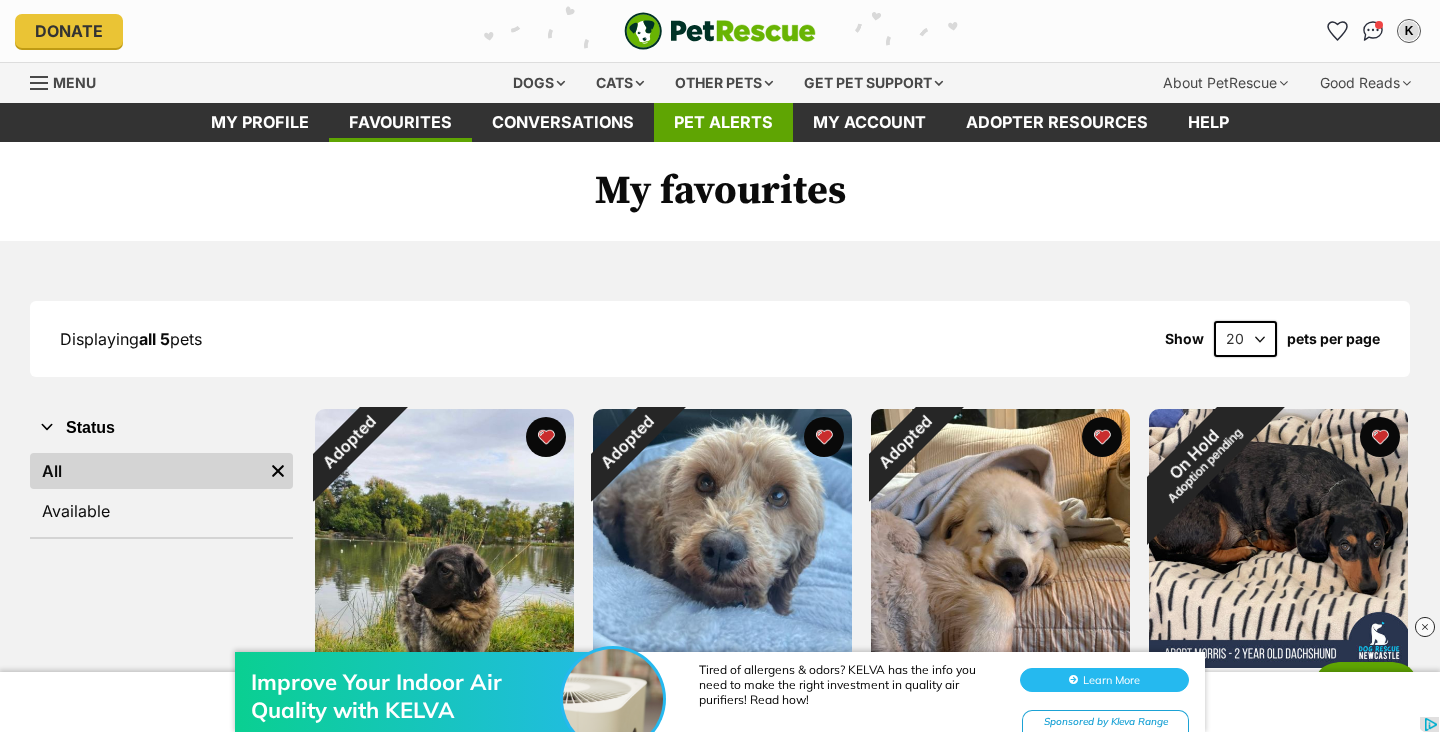 click on "Pet alerts" at bounding box center (723, 122) 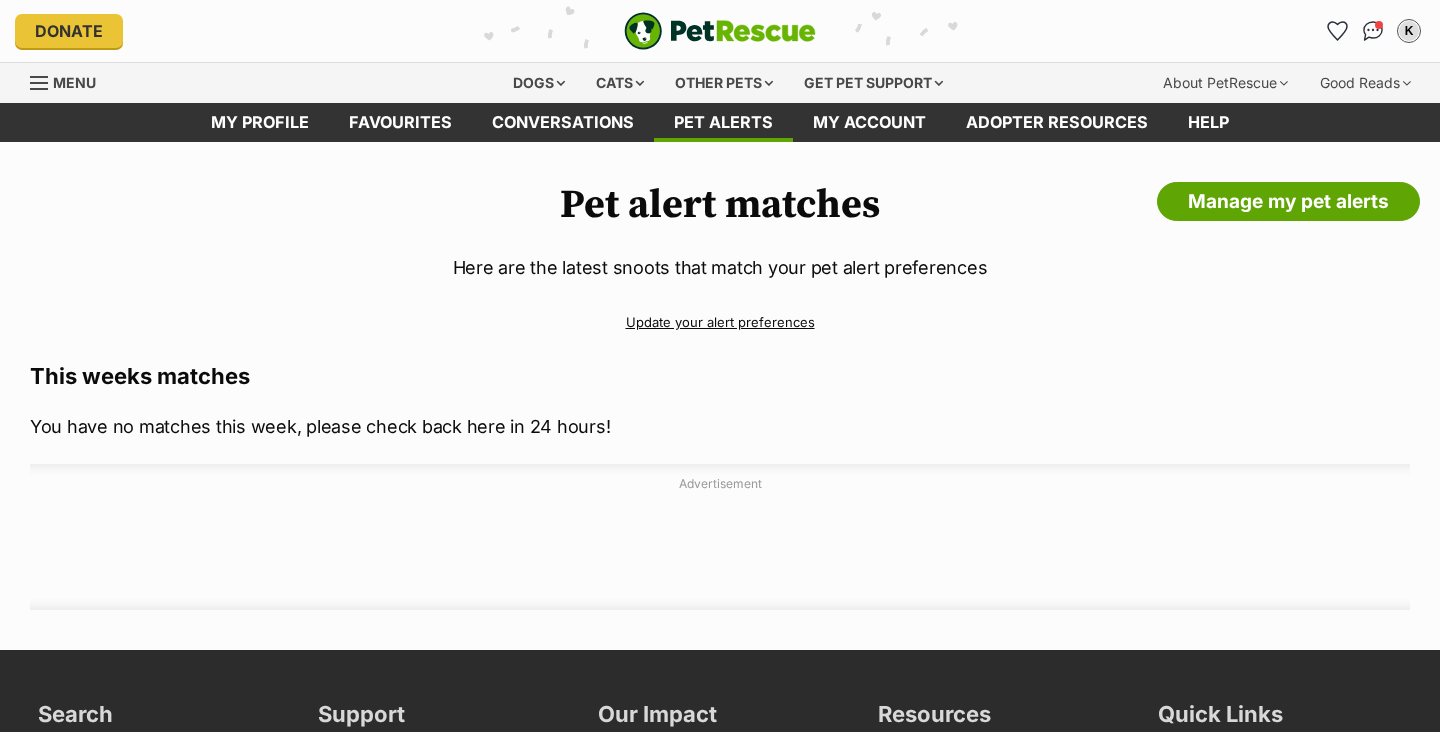 scroll, scrollTop: 0, scrollLeft: 0, axis: both 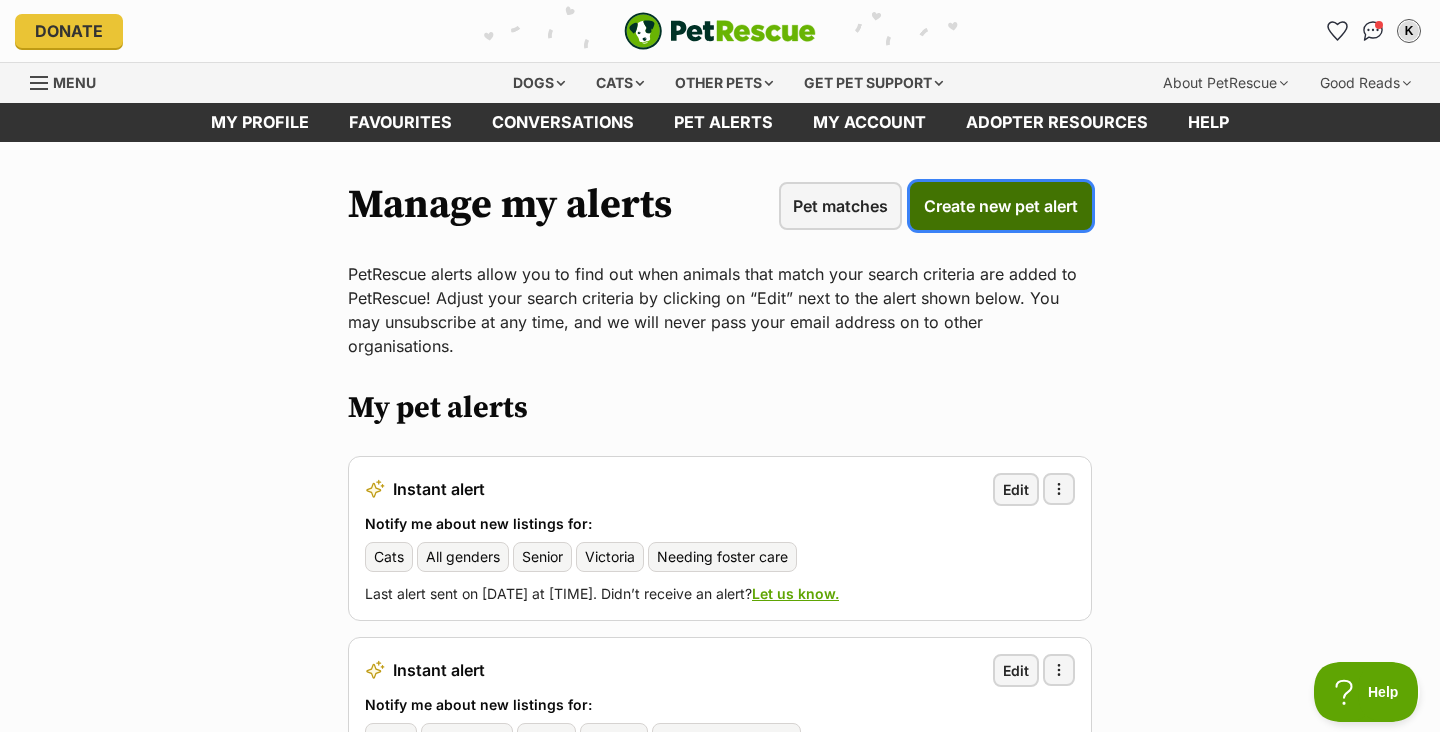 click on "Create new pet alert" at bounding box center [1001, 206] 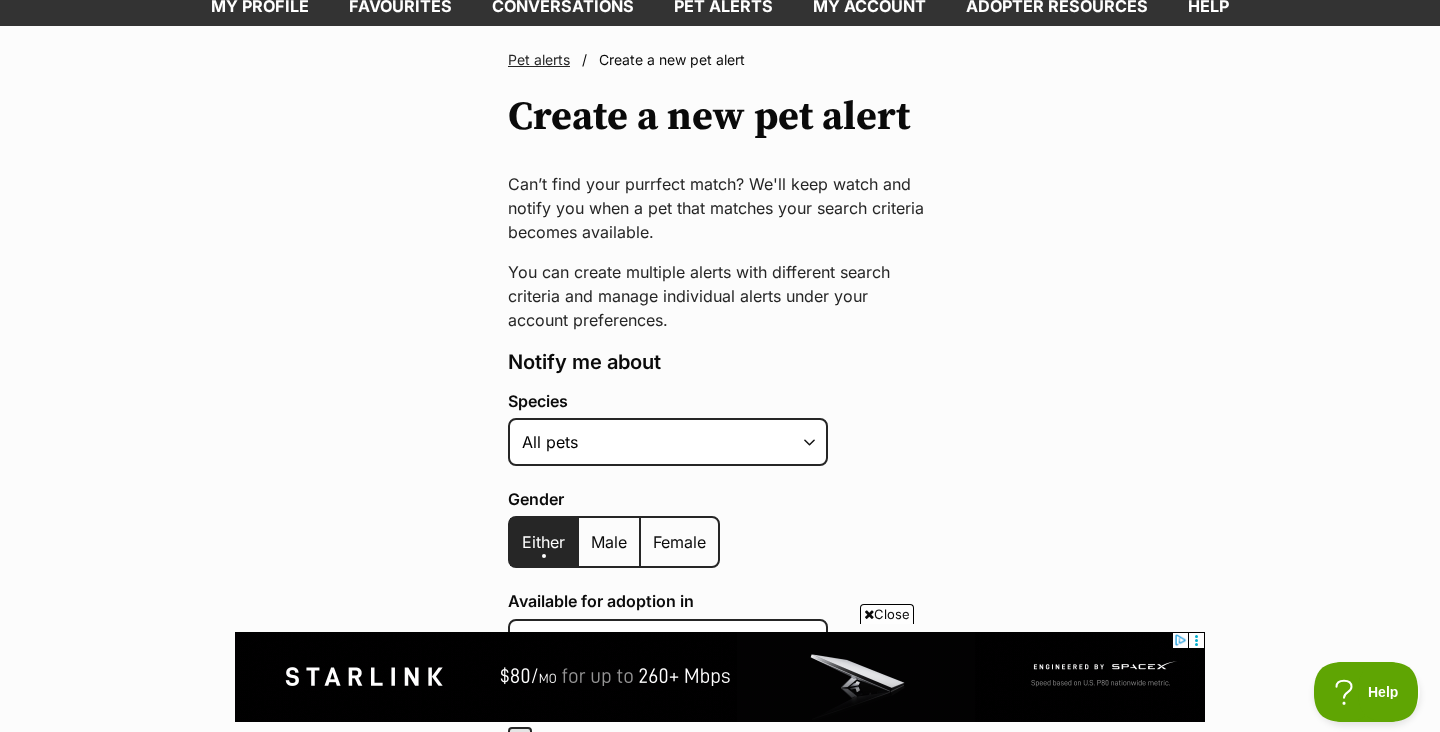 scroll, scrollTop: 0, scrollLeft: 0, axis: both 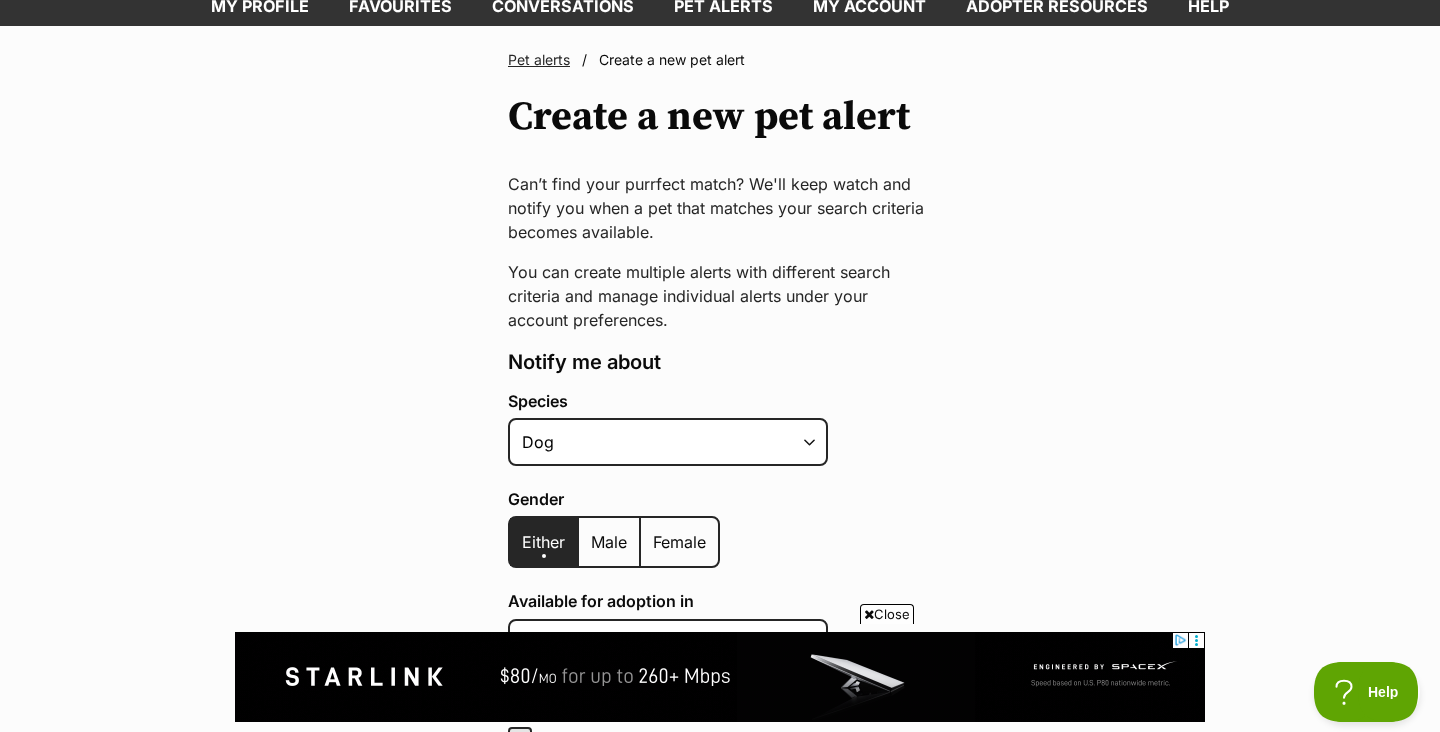 click on "Dog" at bounding box center [0, 0] 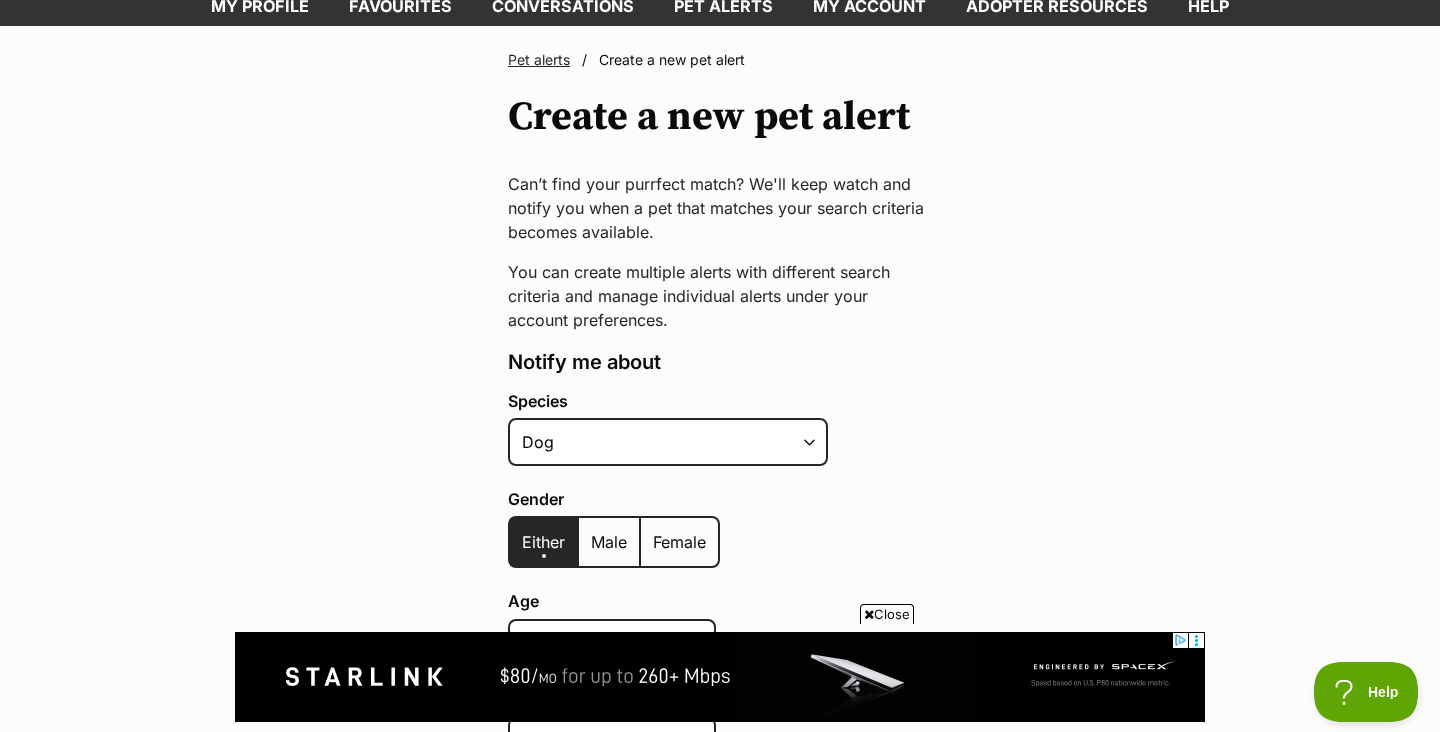 click on "Pet alerts
/
Create a new pet alert
Create a new pet alert
Can’t find your purrfect match? We'll keep watch and notify you when a pet that matches your search criteria becomes available.
You can create multiple alerts with different search criteria and manage individual alerts under your account preferences.
Notify me about
Species
Alpaca
Bird
Cat
Chicken
Cow
Dog
Donkey
Duck
Ferret
Fish
Goat
Goose
Guinea Fowl
Guinea Pig
Hamster
Hermit Crab
Horse
Lizard
Mouse
Pig
Python
Rabbit
Rat
Sheep
Turkey
Turtle
All pets
Gender
Either
Male
Female
Age
Puppy Adult Senior All ages
Size
Small
Medium
Large
All sizes
Coat lengths
Short
Medium Coat
Long
All coat lengths
Available for adoption in
Australian Capital Territory
New South Wales
Northern Territory
Queensland" at bounding box center (720, 755) 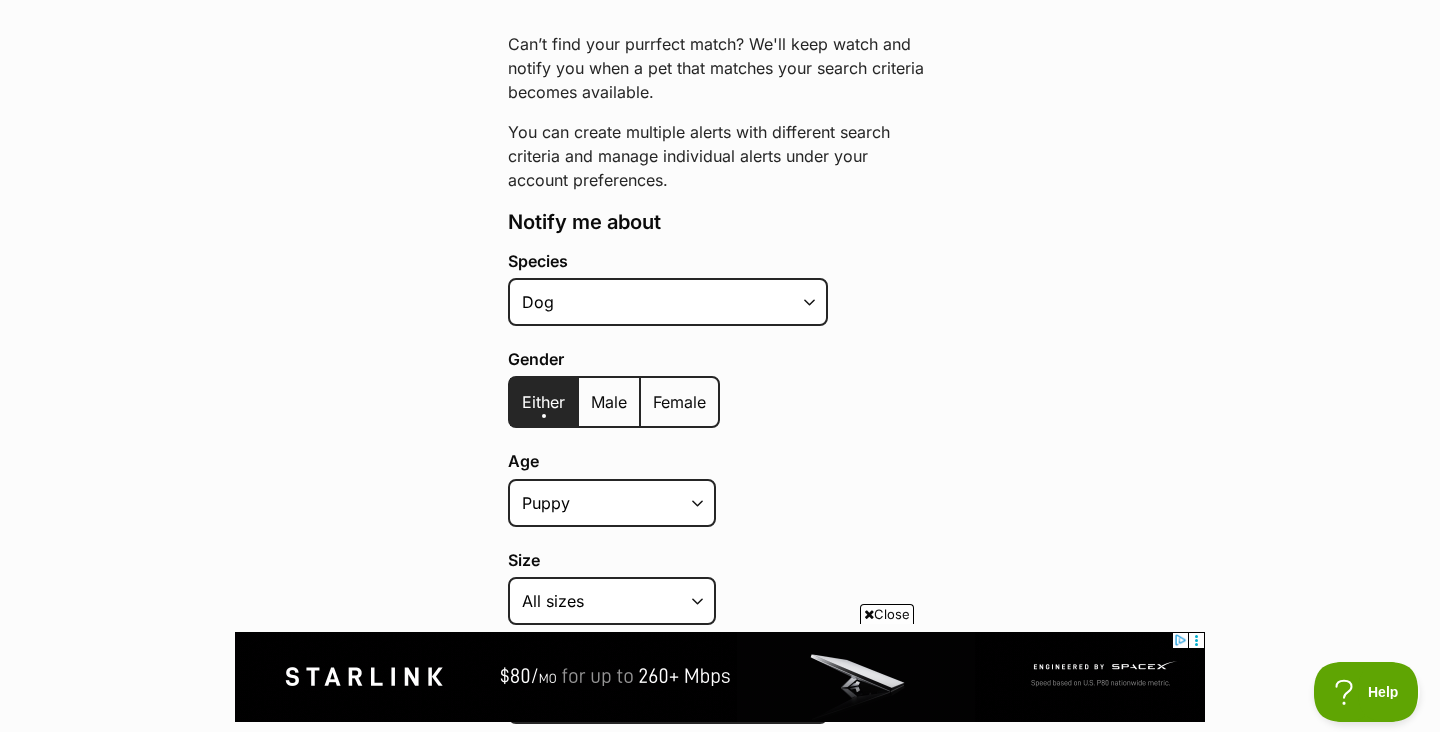 scroll, scrollTop: 258, scrollLeft: 0, axis: vertical 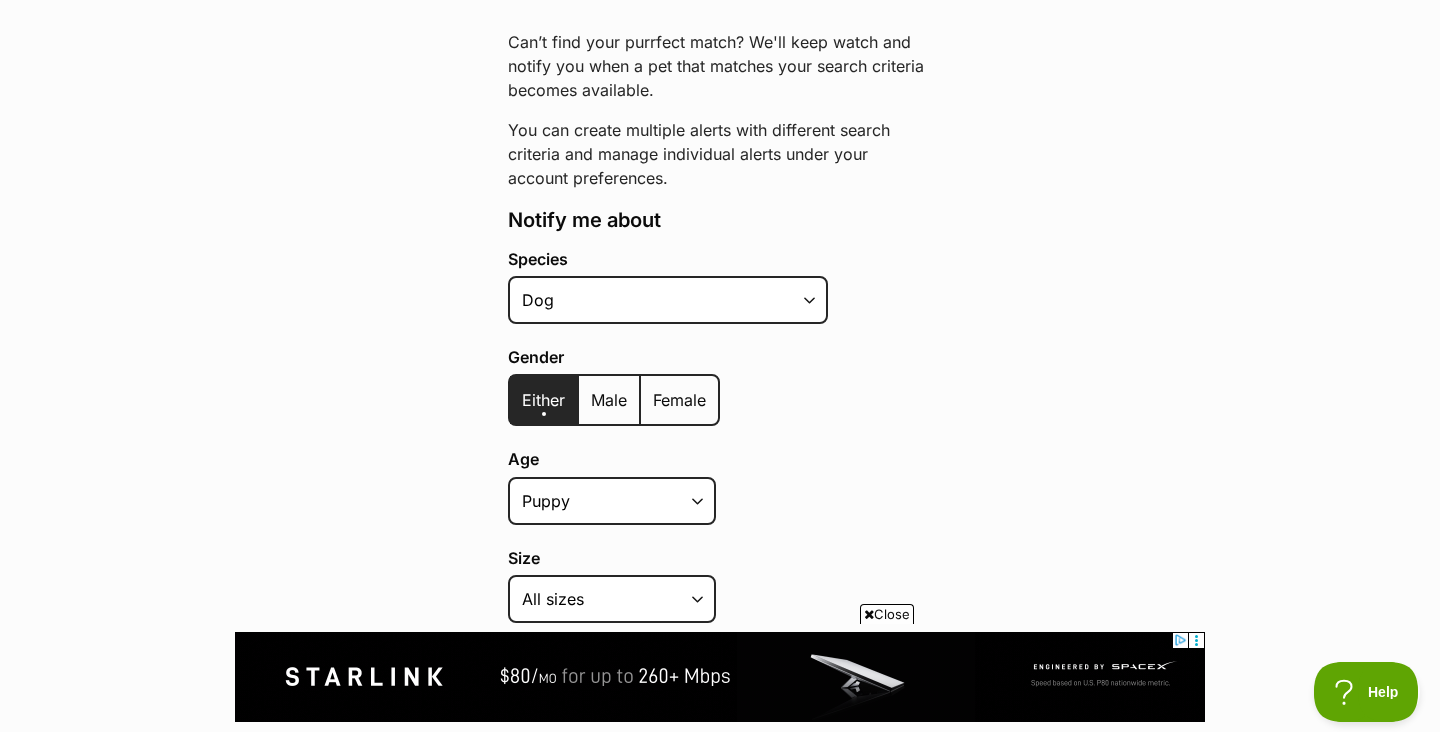 click on "Either" at bounding box center (543, 400) 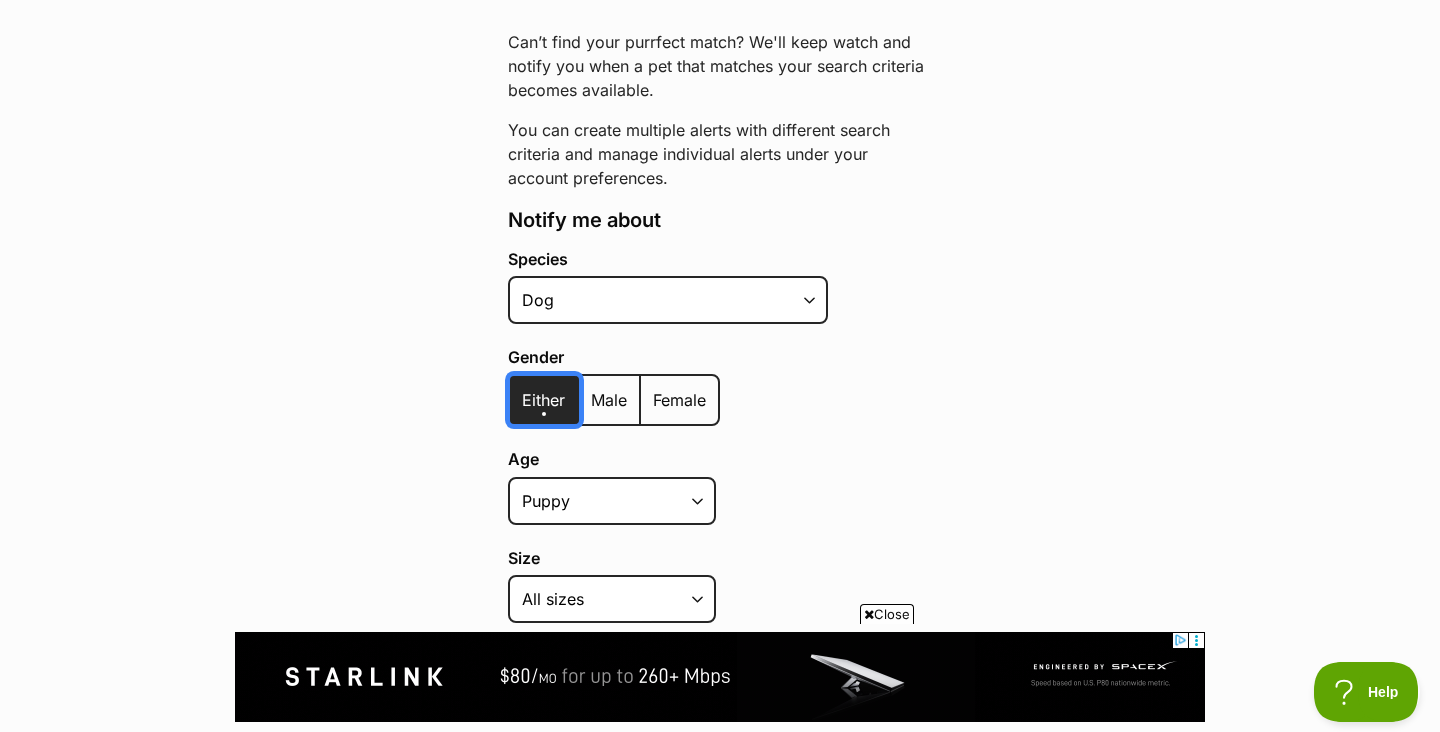 click on "Either" at bounding box center (521, 387) 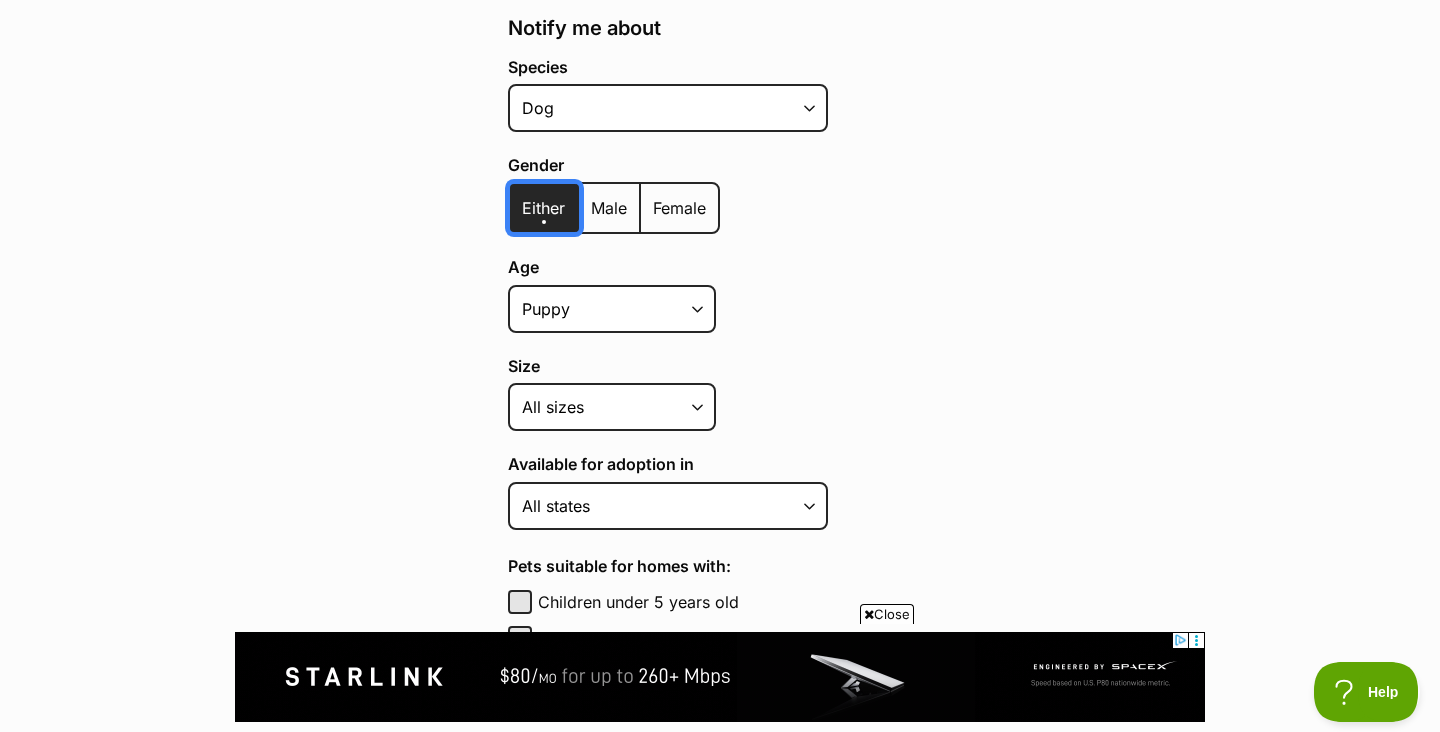 scroll, scrollTop: 465, scrollLeft: 0, axis: vertical 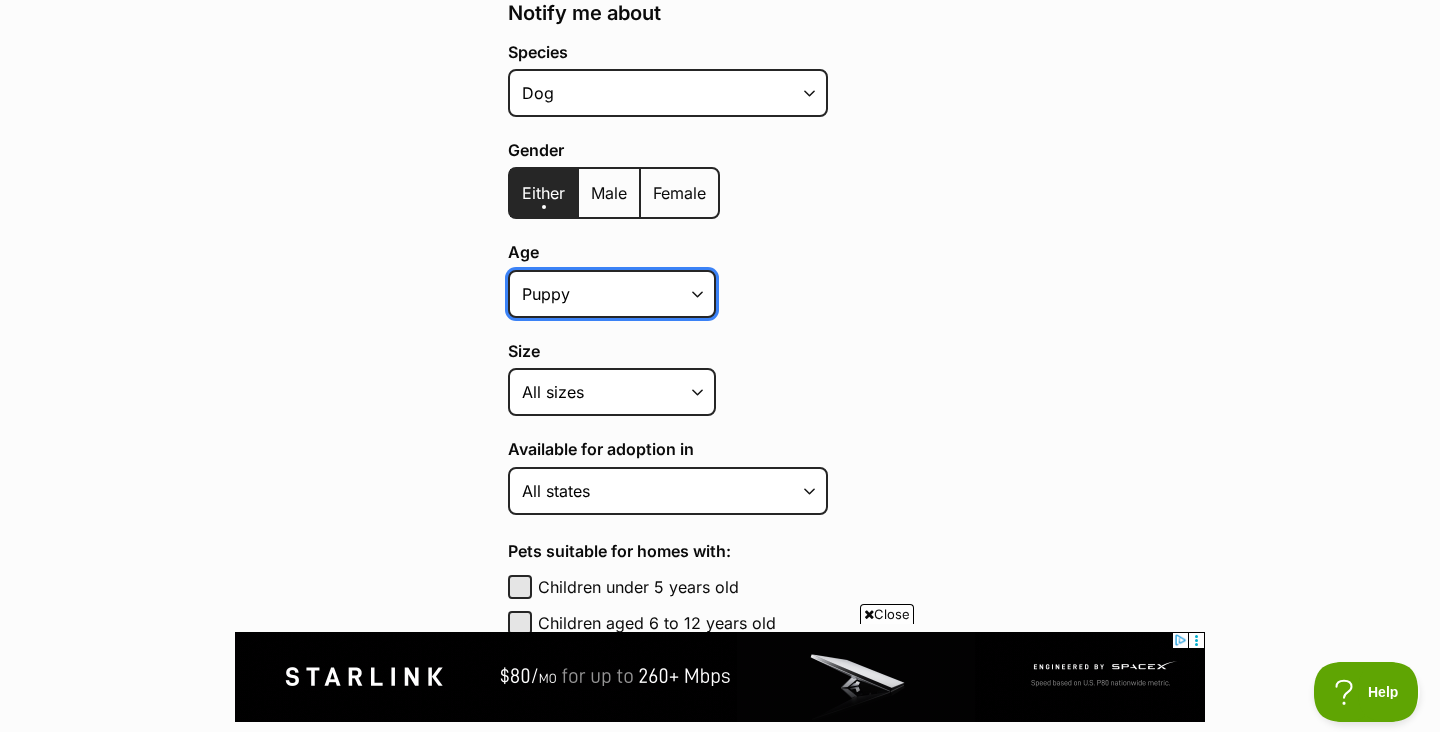 select on "senior" 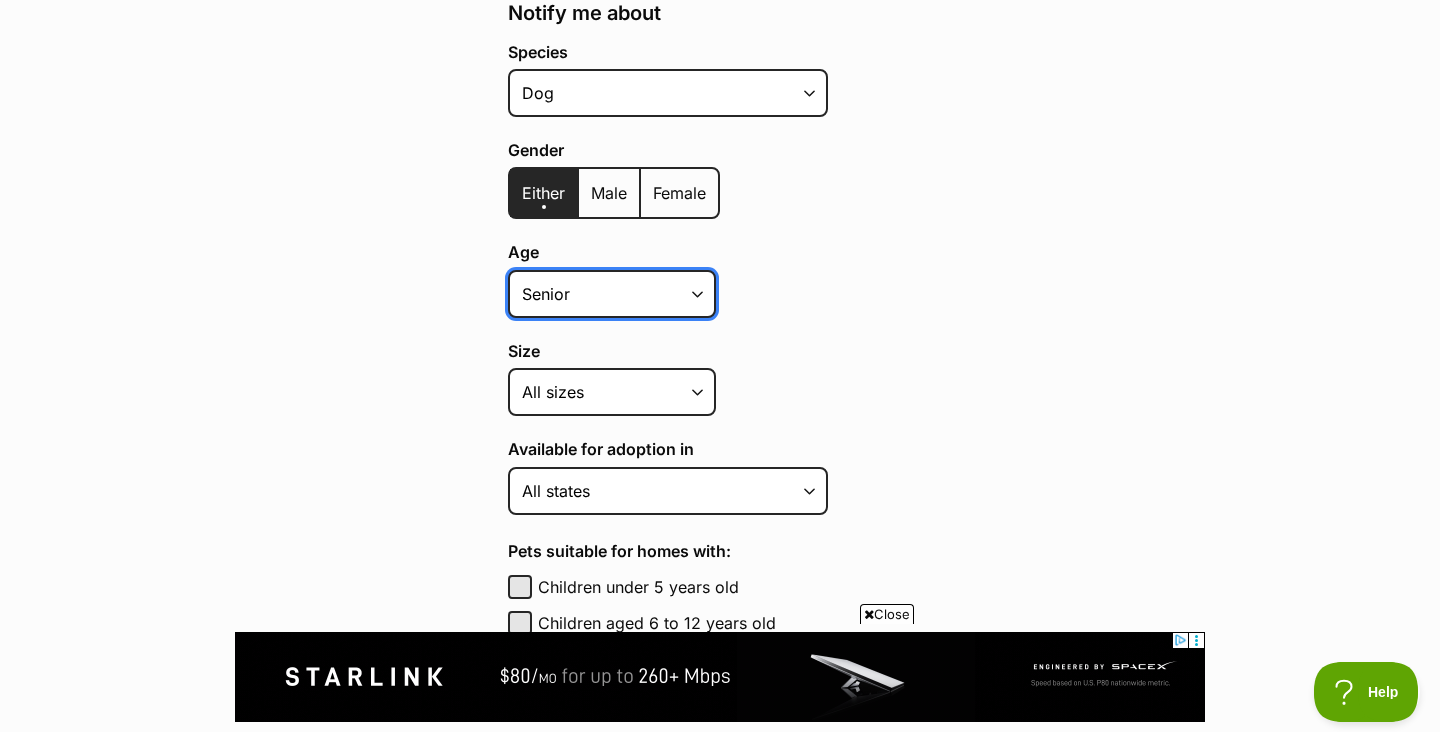 click on "Senior" at bounding box center [0, 0] 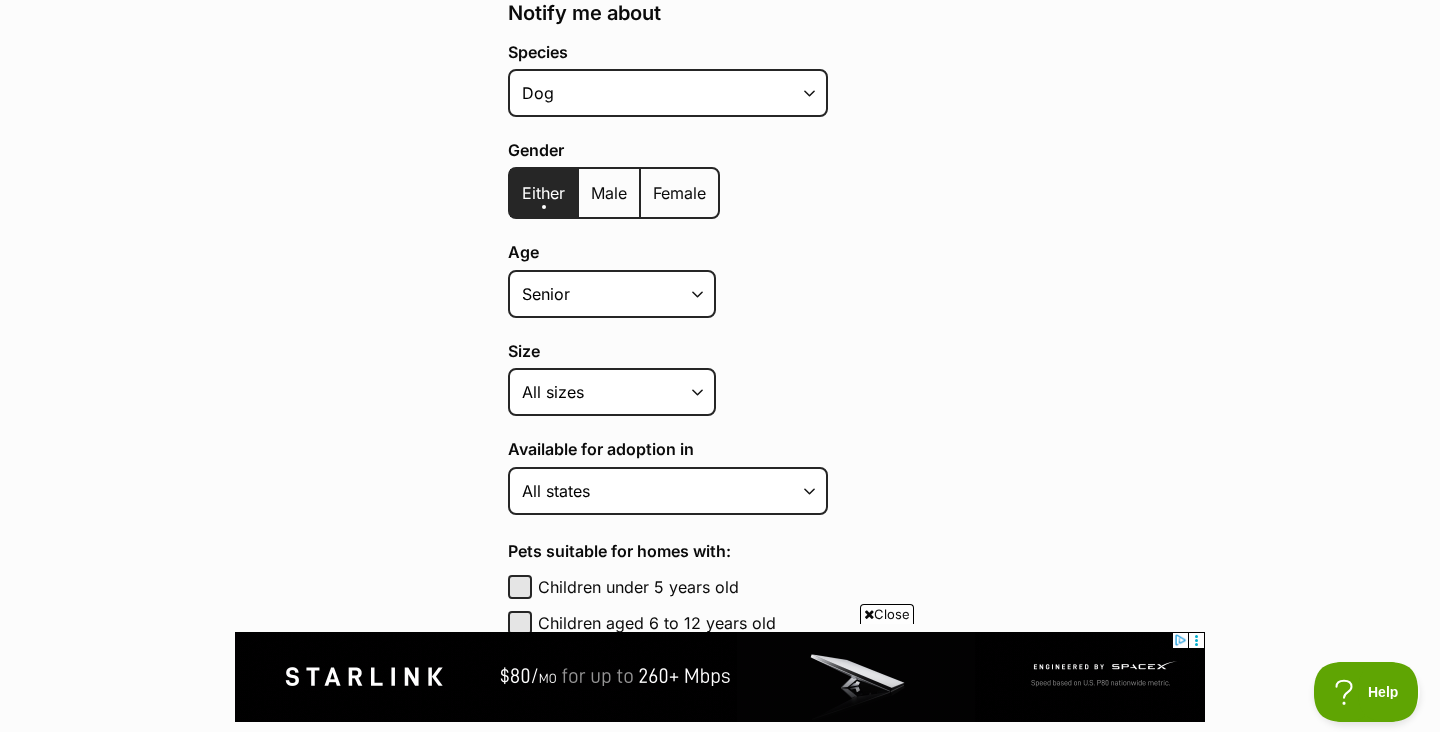 click on "Age
Puppy Adult Senior All ages
Size
Small
Medium
Large
All sizes
Coat lengths
Short
Medium Coat
Long
All coat lengths" at bounding box center (720, 329) 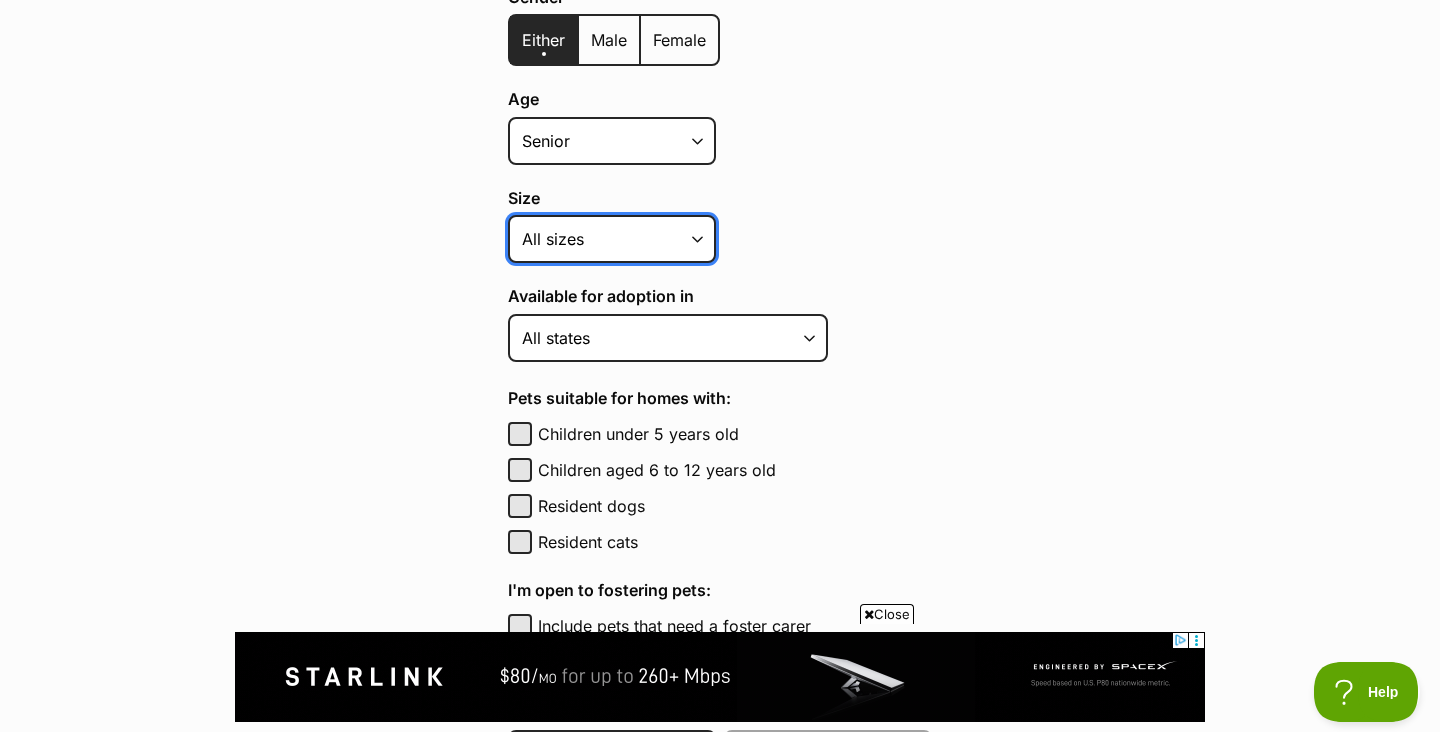 scroll, scrollTop: 619, scrollLeft: 0, axis: vertical 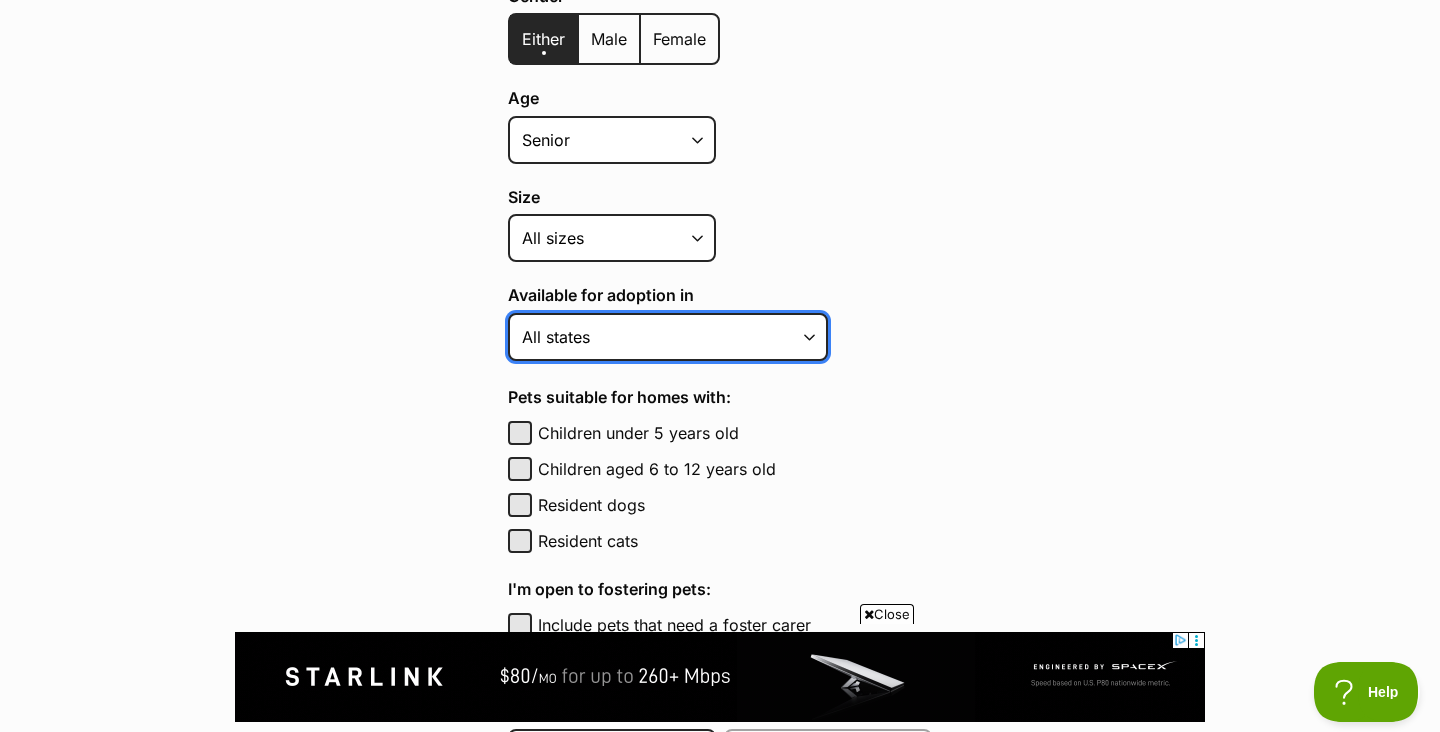 select on "2" 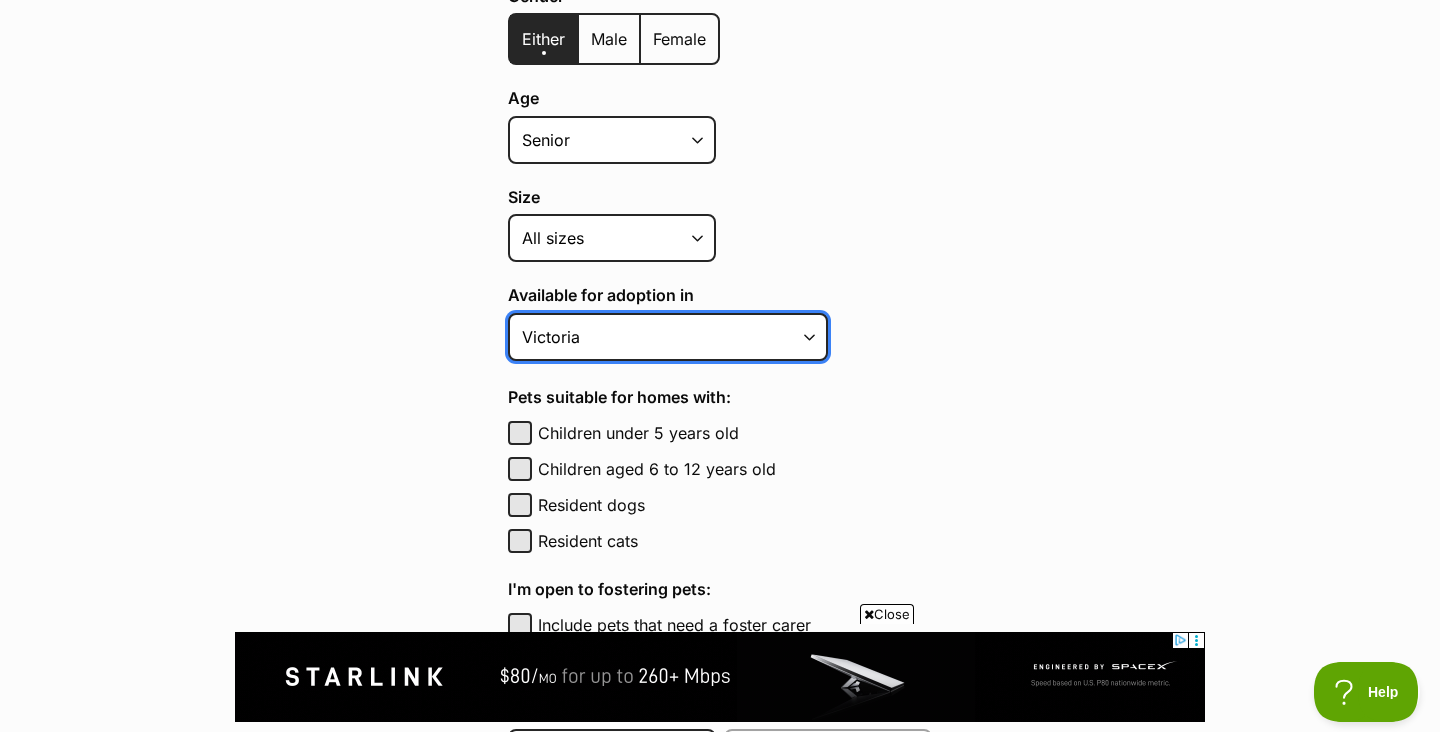 click on "Victoria" at bounding box center [0, 0] 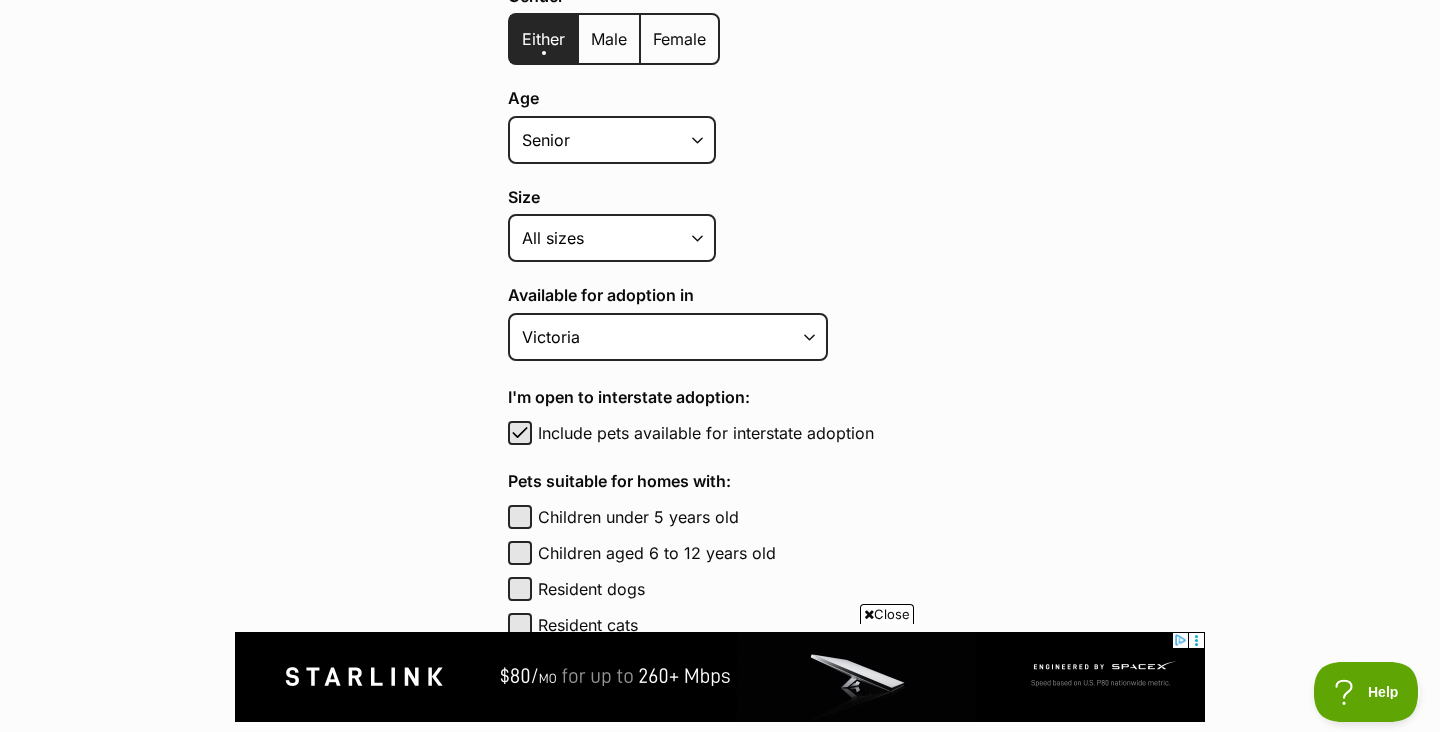 click on "Pet alerts
/
Create a new pet alert
Create a new pet alert
Can’t find your purrfect match? We'll keep watch and notify you when a pet that matches your search criteria becomes available.
You can create multiple alerts with different search criteria and manage individual alerts under your account preferences.
Notify me about
Species
Alpaca
Bird
Cat
Chicken
Cow
Dog
Donkey
Duck
Ferret
Fish
Goat
Goose
Guinea Fowl
Guinea Pig
Hamster
Hermit Crab
Horse
Lizard
Mouse
Pig
Python
Rabbit
Rat
Sheep
Turkey
Turtle
All pets
Gender
Either
Male
Female
Age
Puppy Adult Senior All ages
Size
Small
Medium
Large
All sizes
Coat lengths
Short
Medium Coat
Long
All coat lengths
Available for adoption in
Australian Capital Territory
New South Wales
Northern Territory
Queensland" at bounding box center (720, 475) 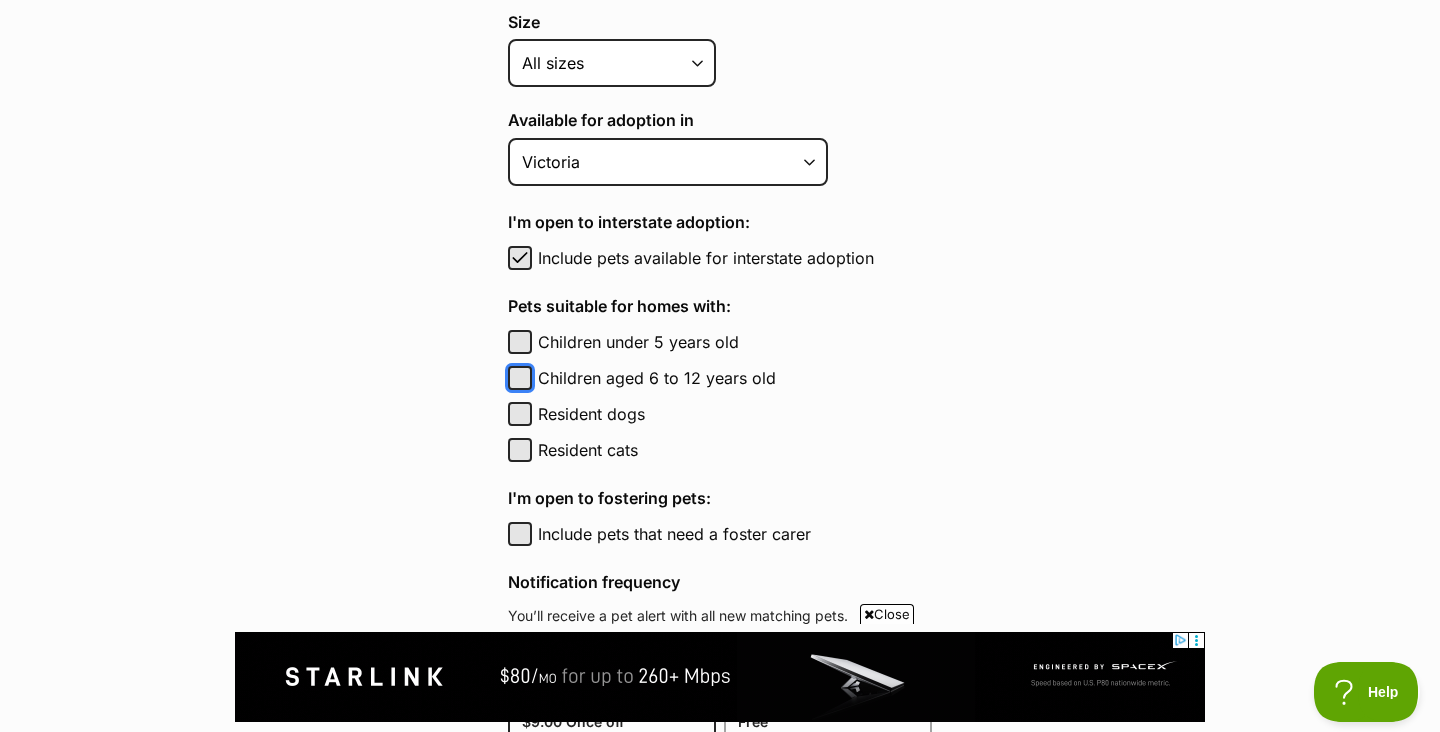 click on "Children aged 6 to 12 years old" at bounding box center (520, 378) 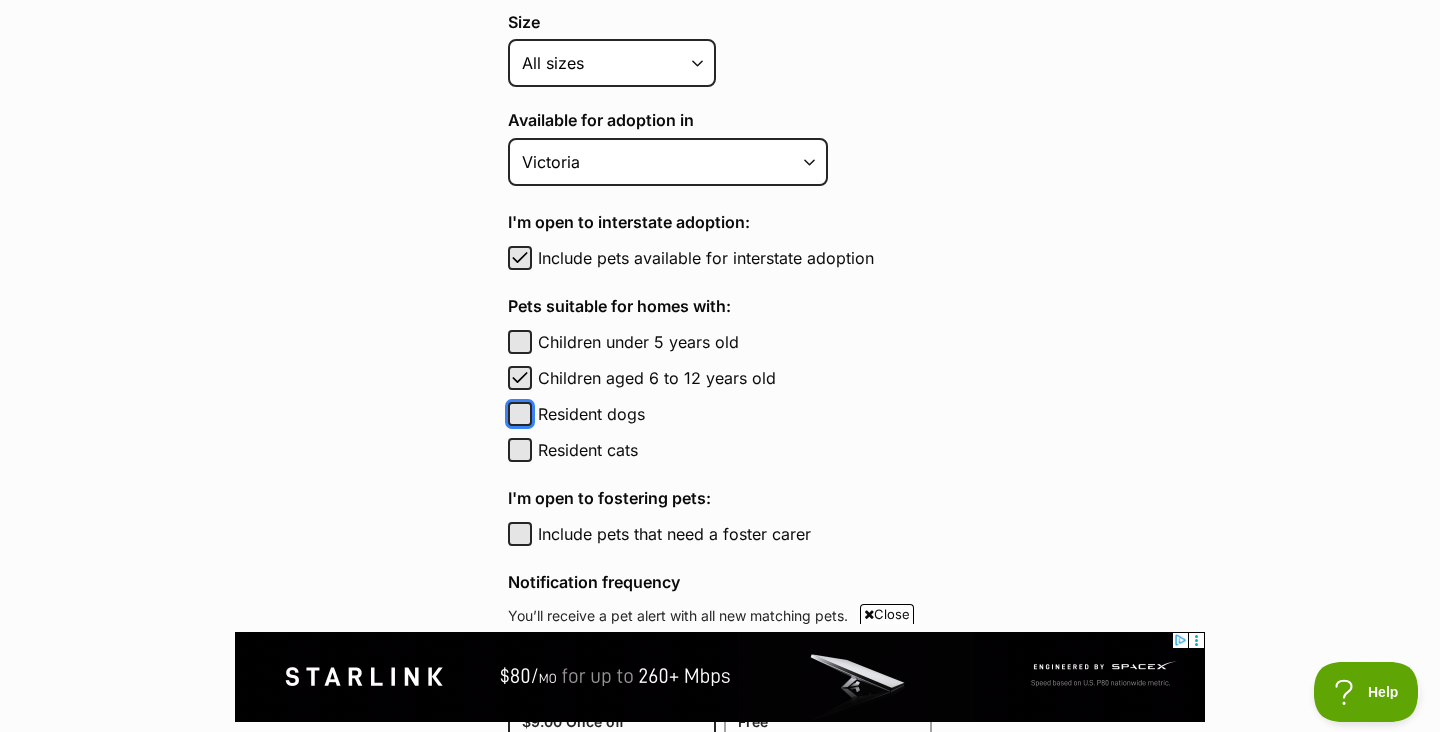 click on "Resident dogs" at bounding box center [520, 414] 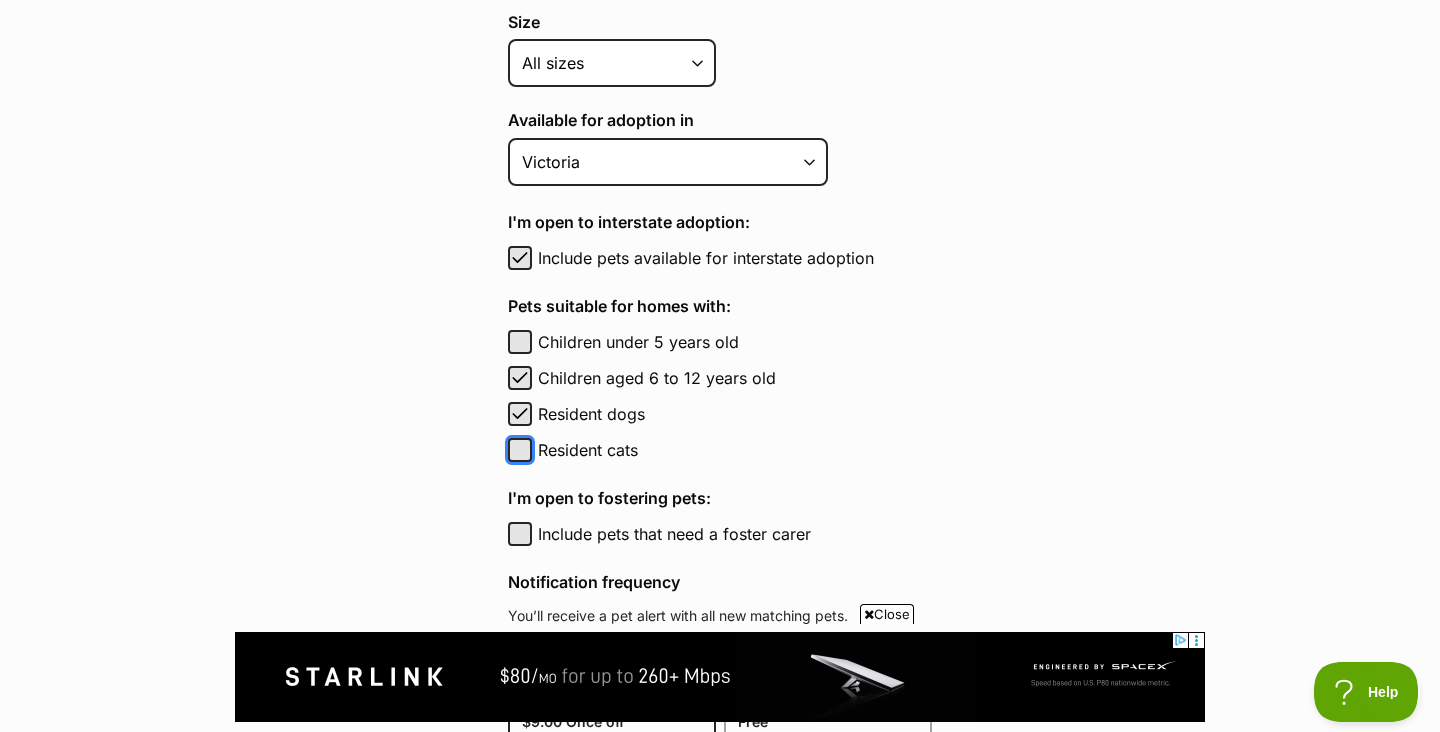 click on "Resident cats" at bounding box center [520, 450] 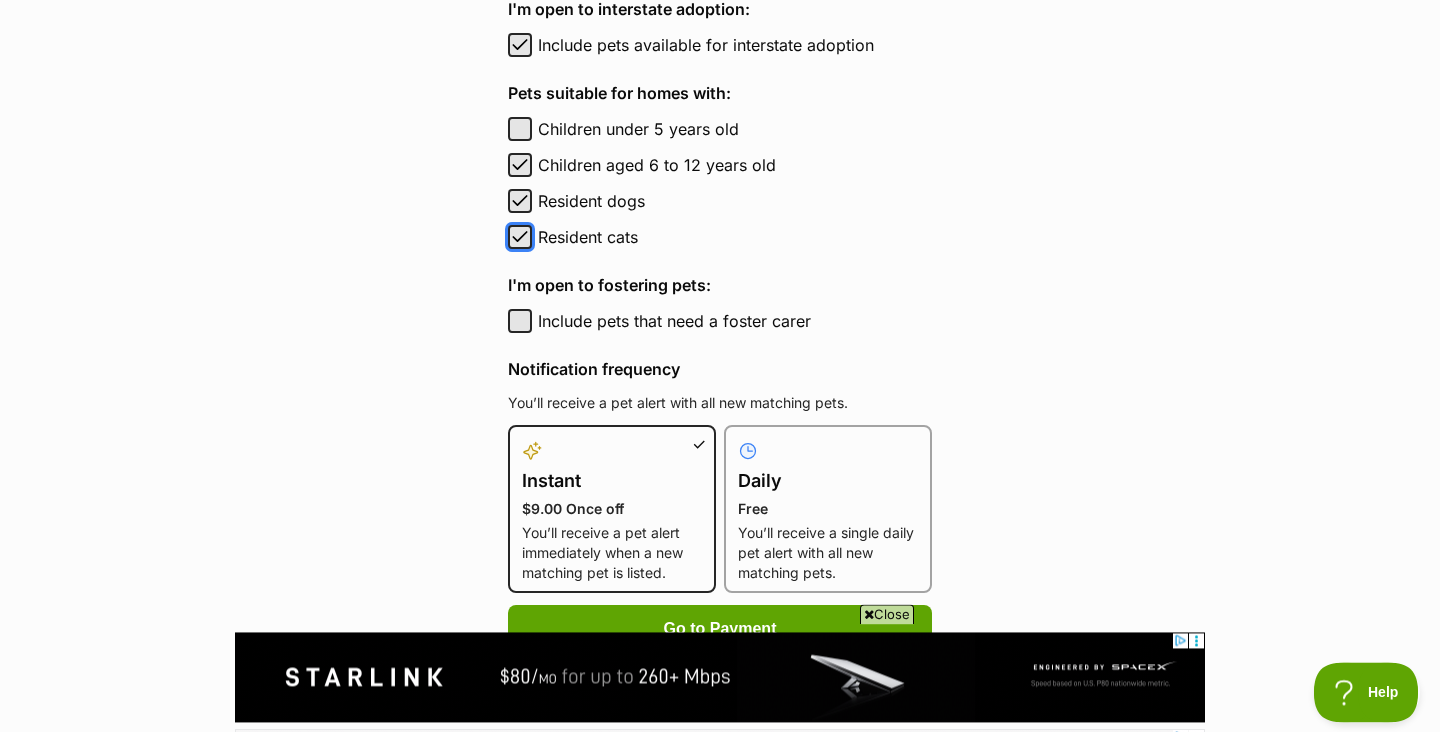 scroll, scrollTop: 1129, scrollLeft: 0, axis: vertical 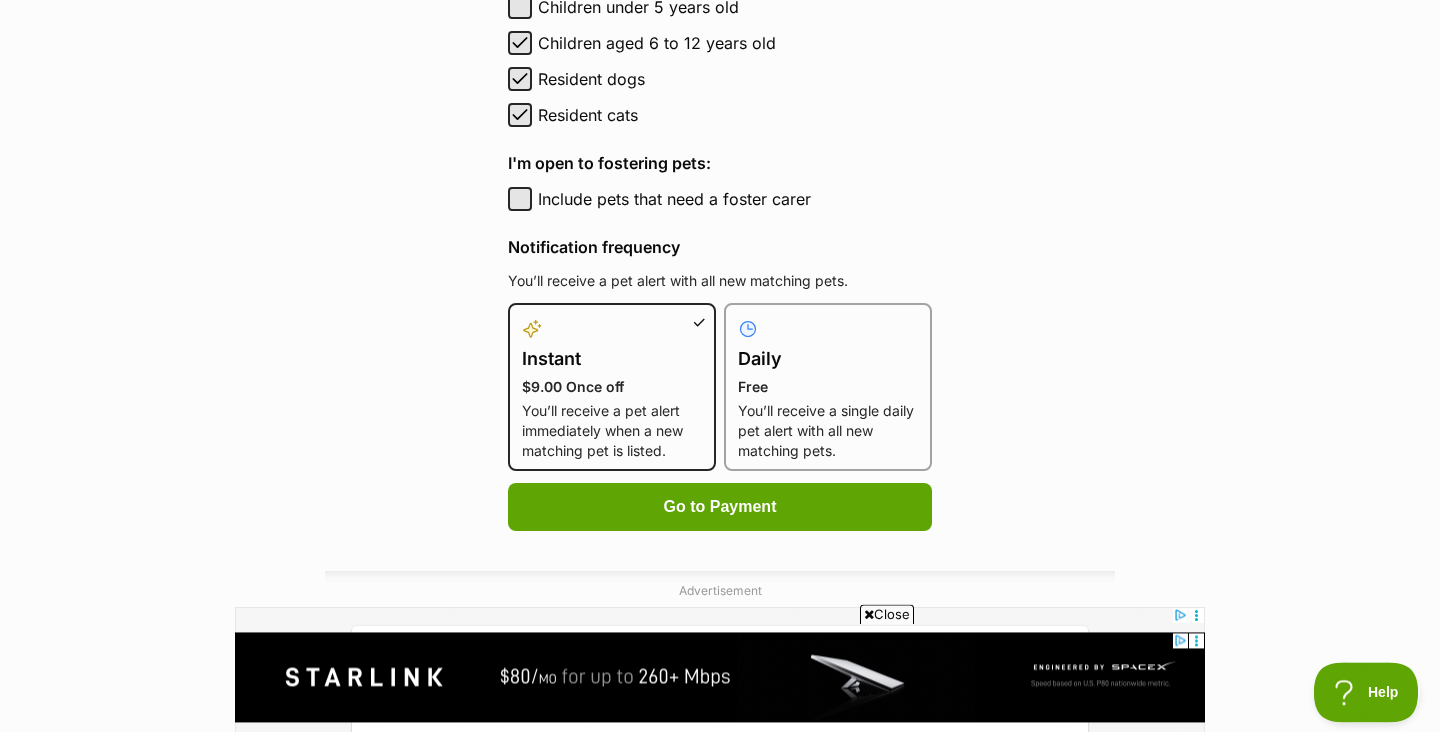 click on "Daily" at bounding box center (828, 359) 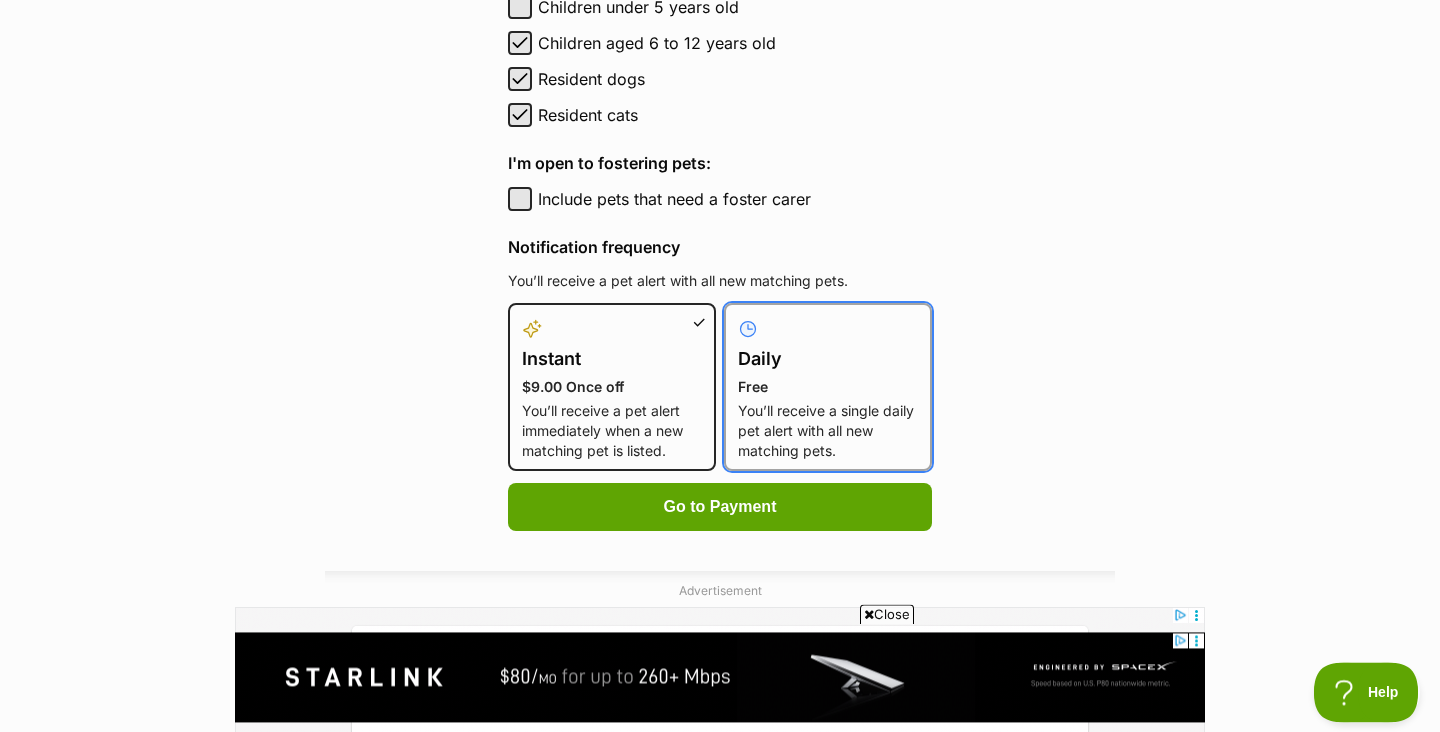 click on "Daily
Free
You’ll receive a single daily pet alert with all new matching pets." at bounding box center (736, 315) 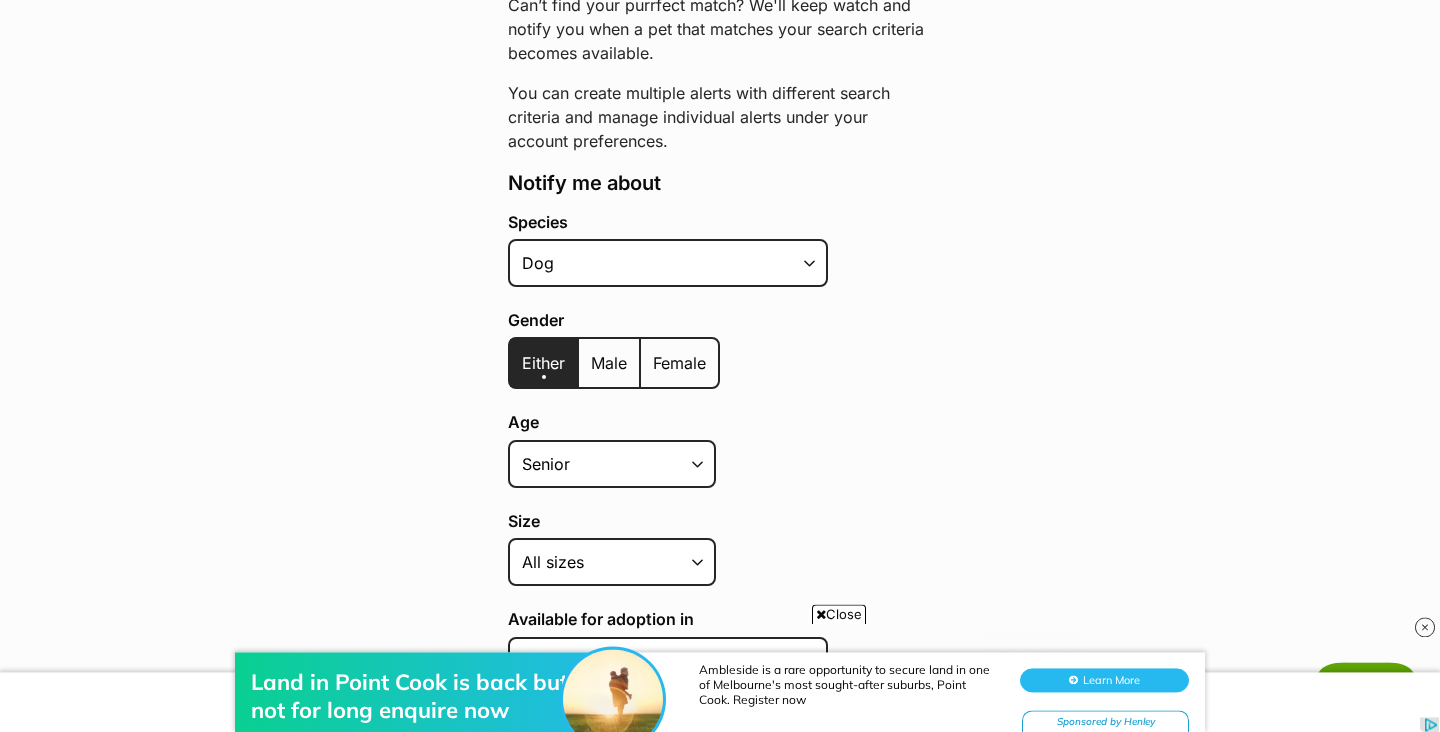 scroll, scrollTop: 0, scrollLeft: 0, axis: both 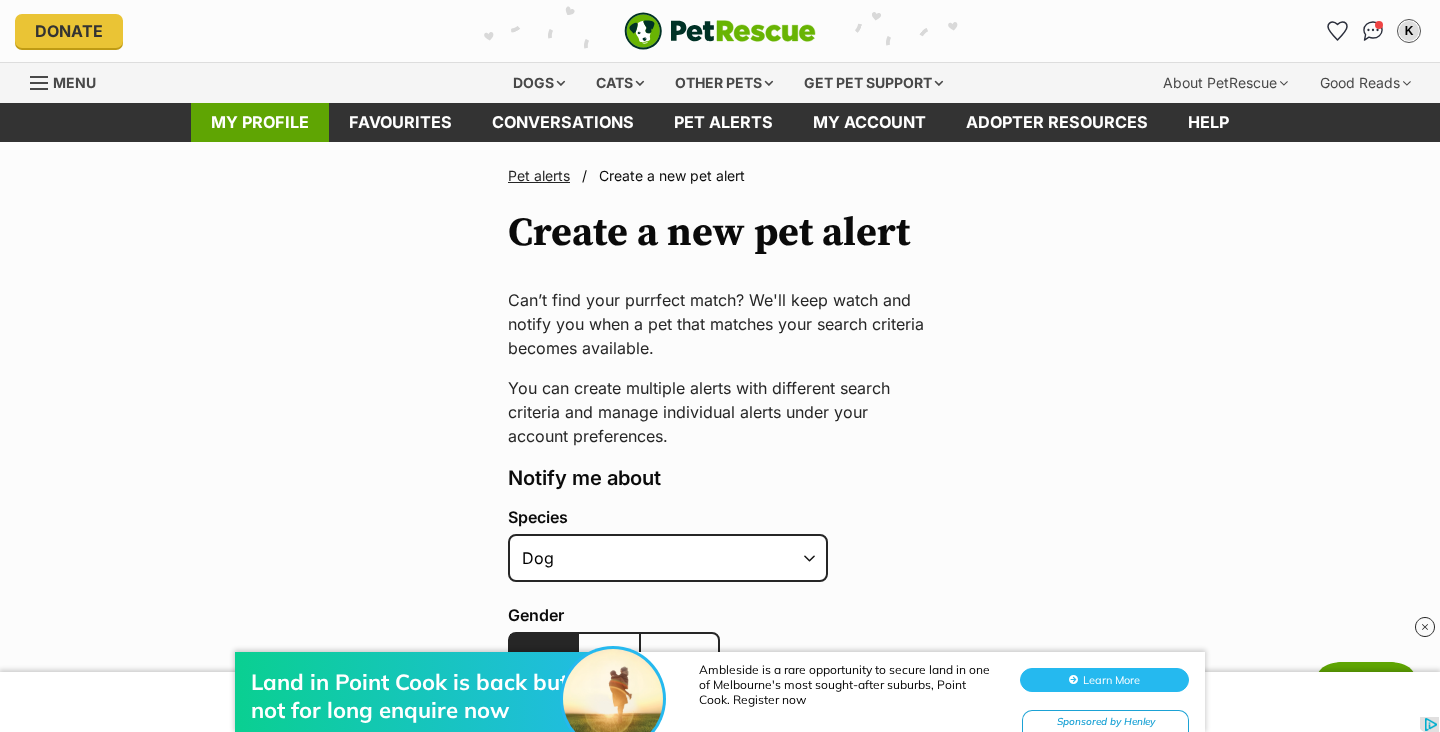 click on "My profile" at bounding box center [260, 122] 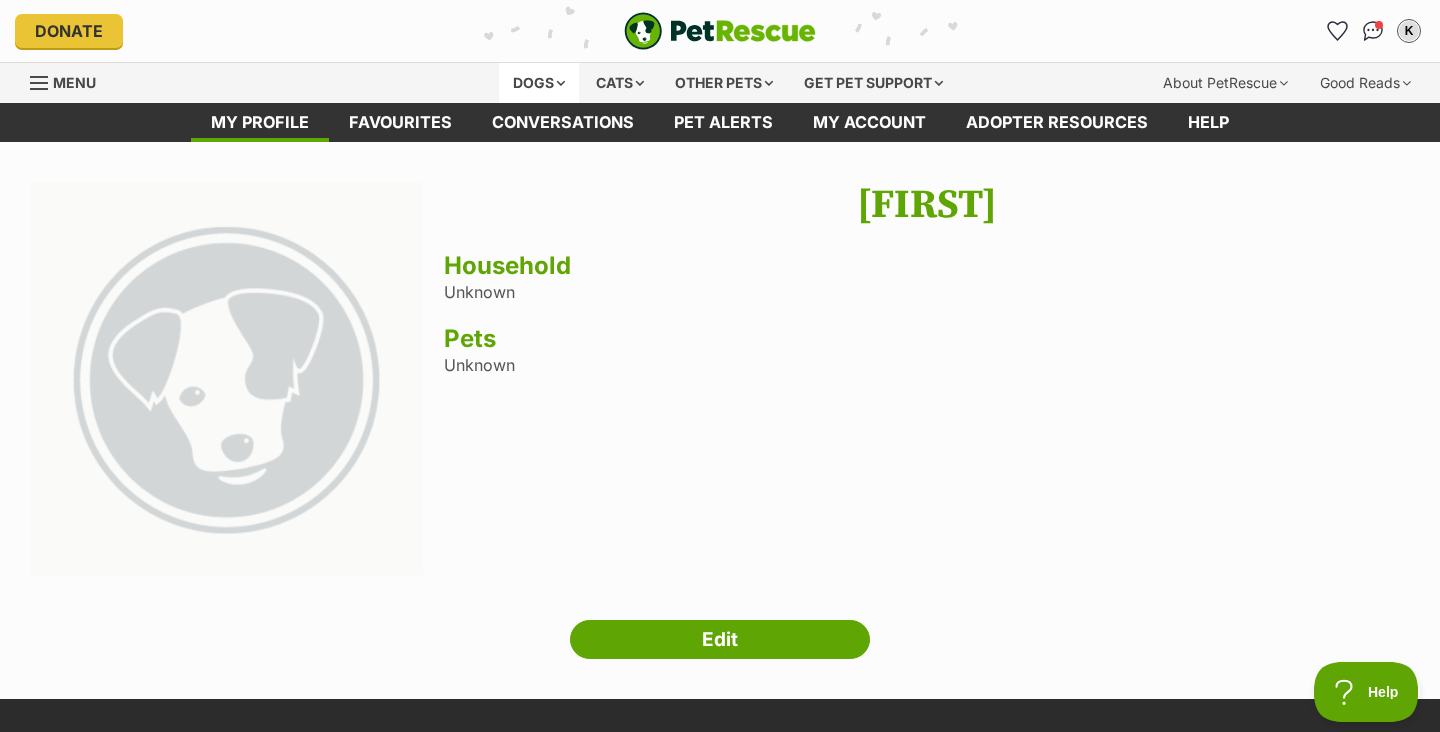 scroll, scrollTop: 0, scrollLeft: 0, axis: both 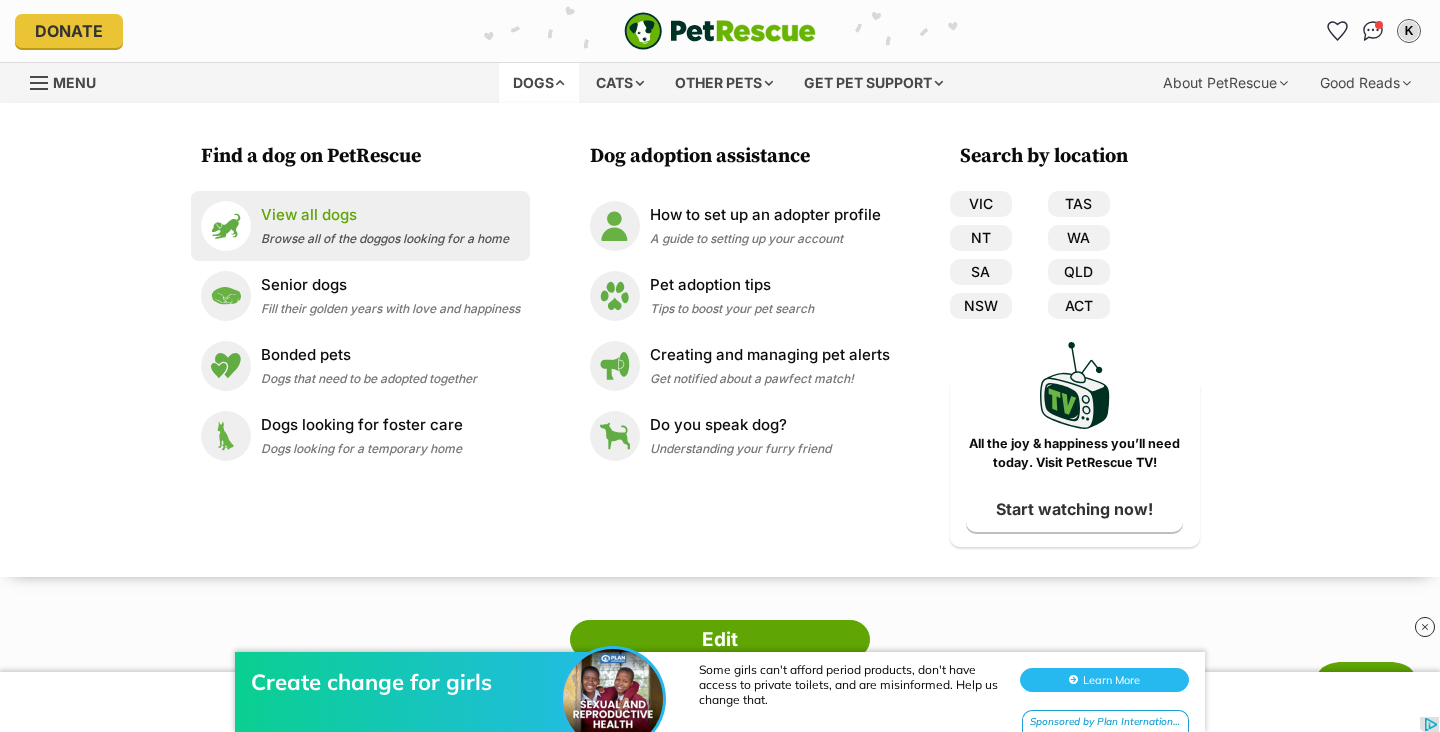 click on "View all dogs" at bounding box center [385, 215] 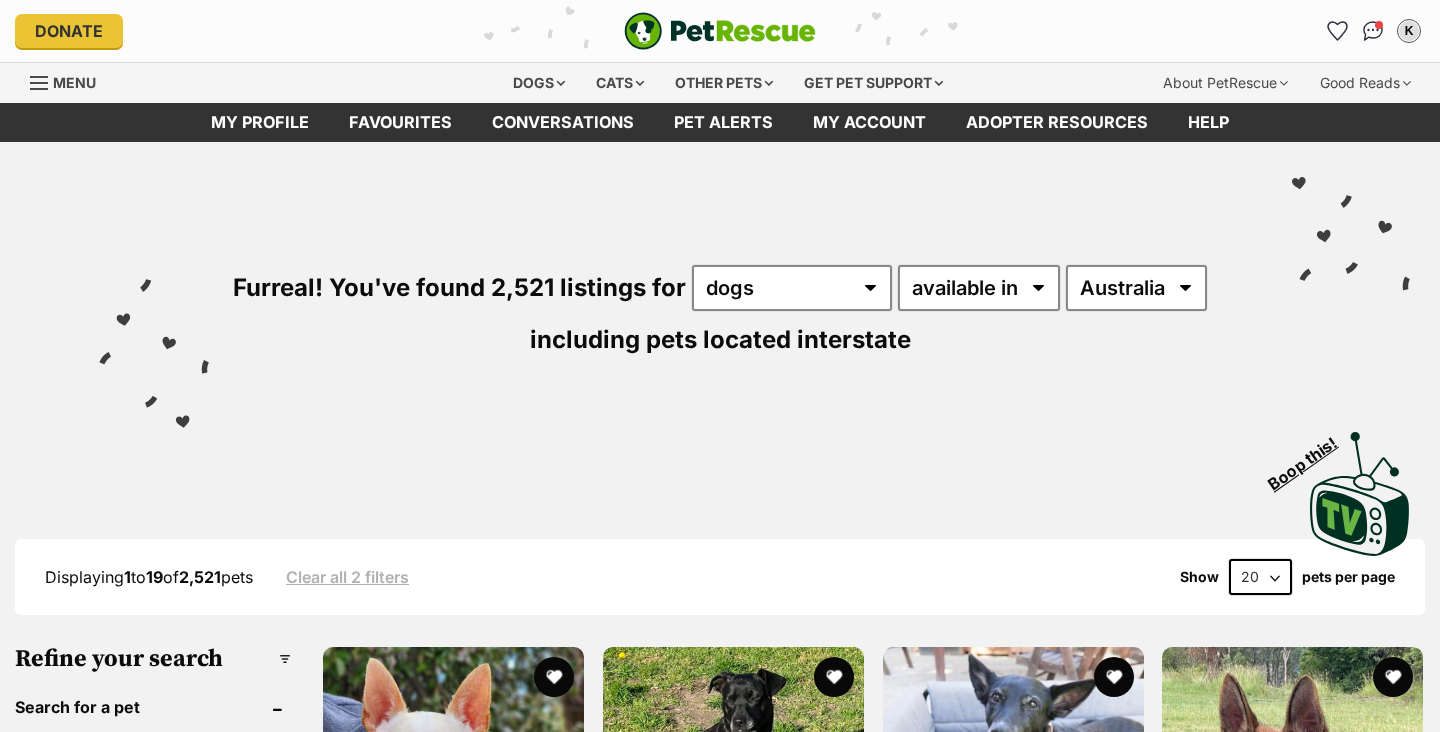scroll, scrollTop: 0, scrollLeft: 0, axis: both 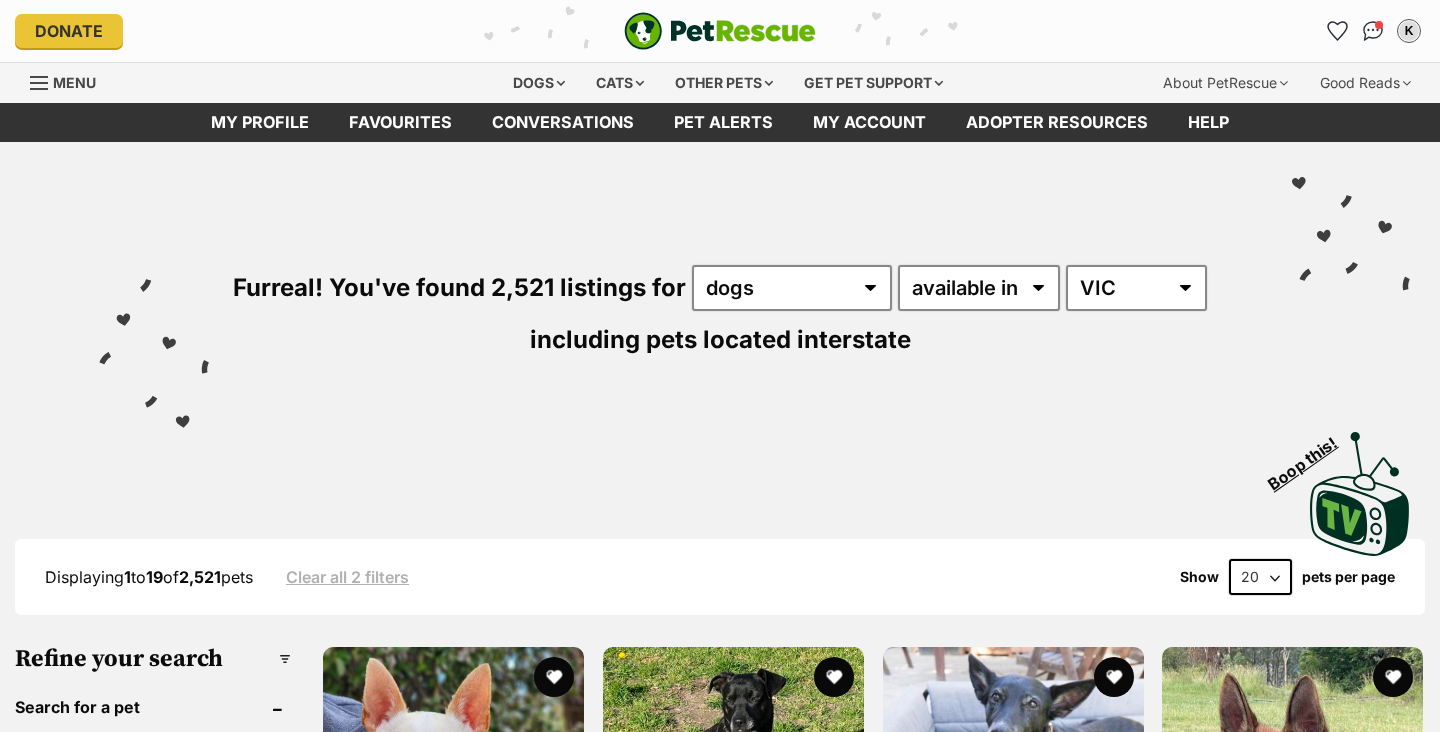 click on "VIC" at bounding box center (0, 0) 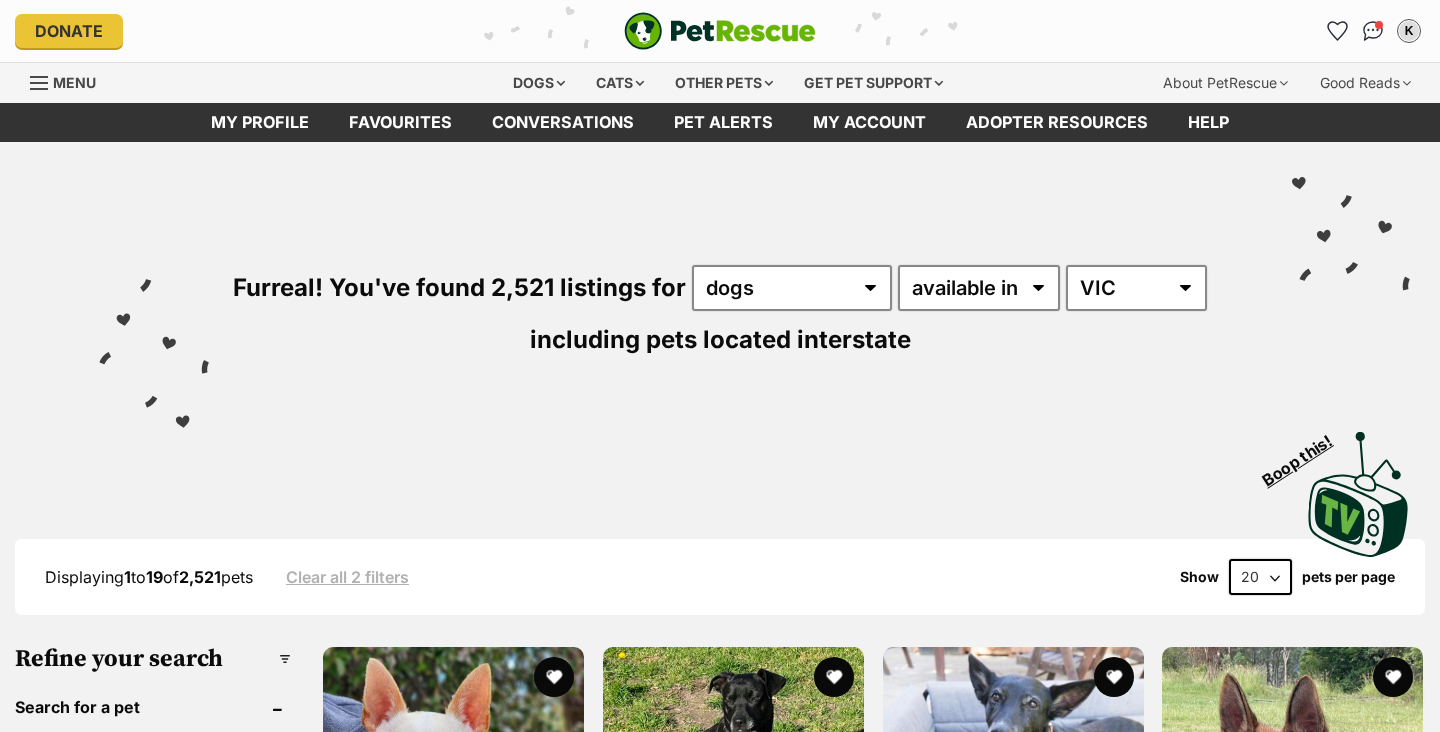 click on "Visit PetRescue TV (external site)
Boop this!" at bounding box center [720, 487] 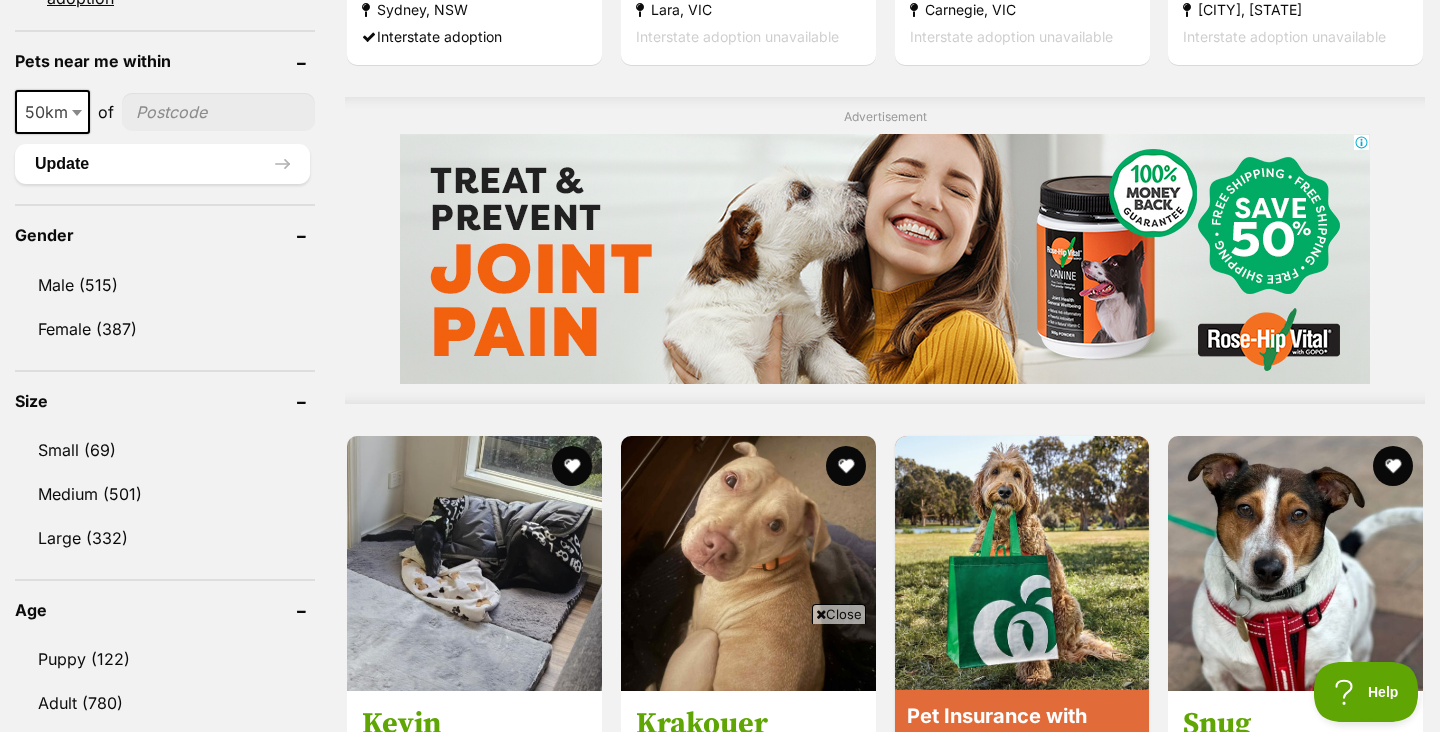 scroll, scrollTop: 1518, scrollLeft: 0, axis: vertical 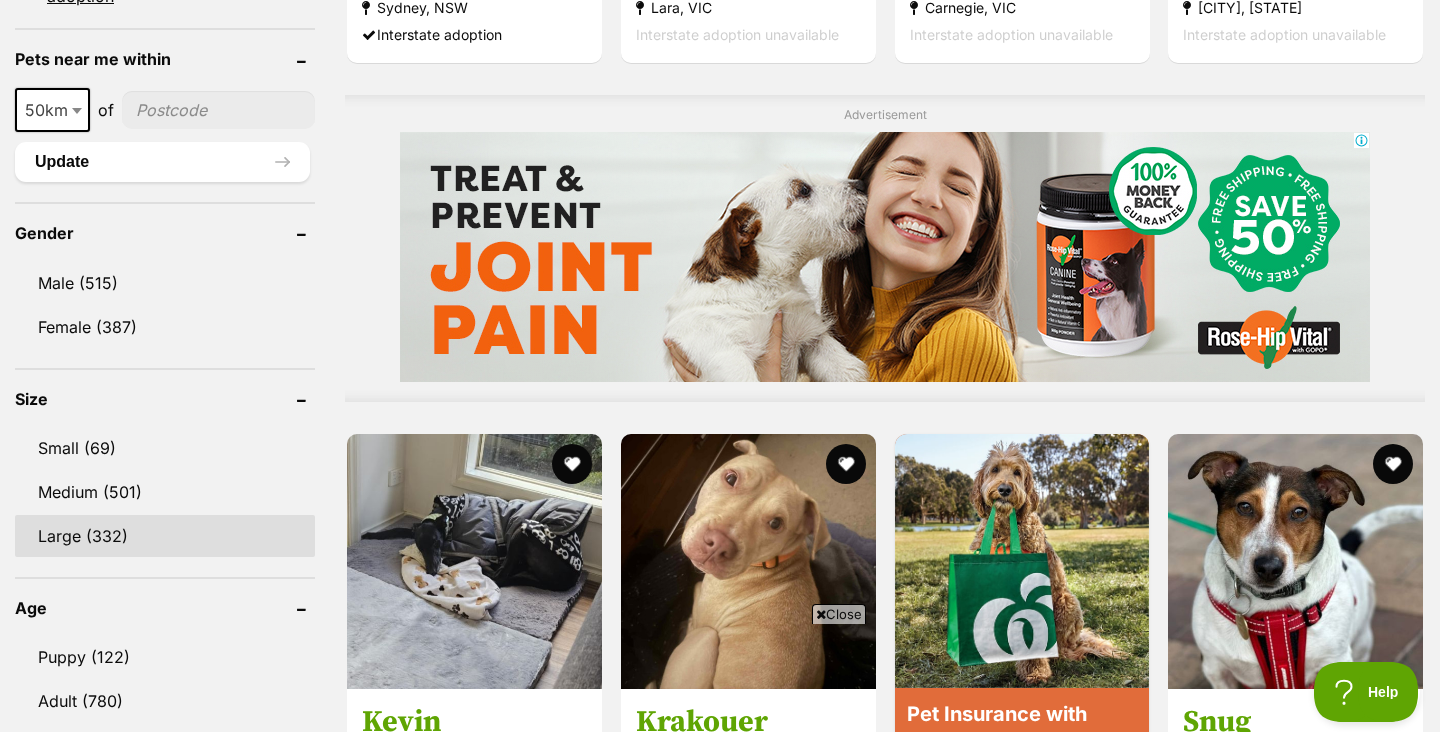 click on "Large (332)" at bounding box center (165, 536) 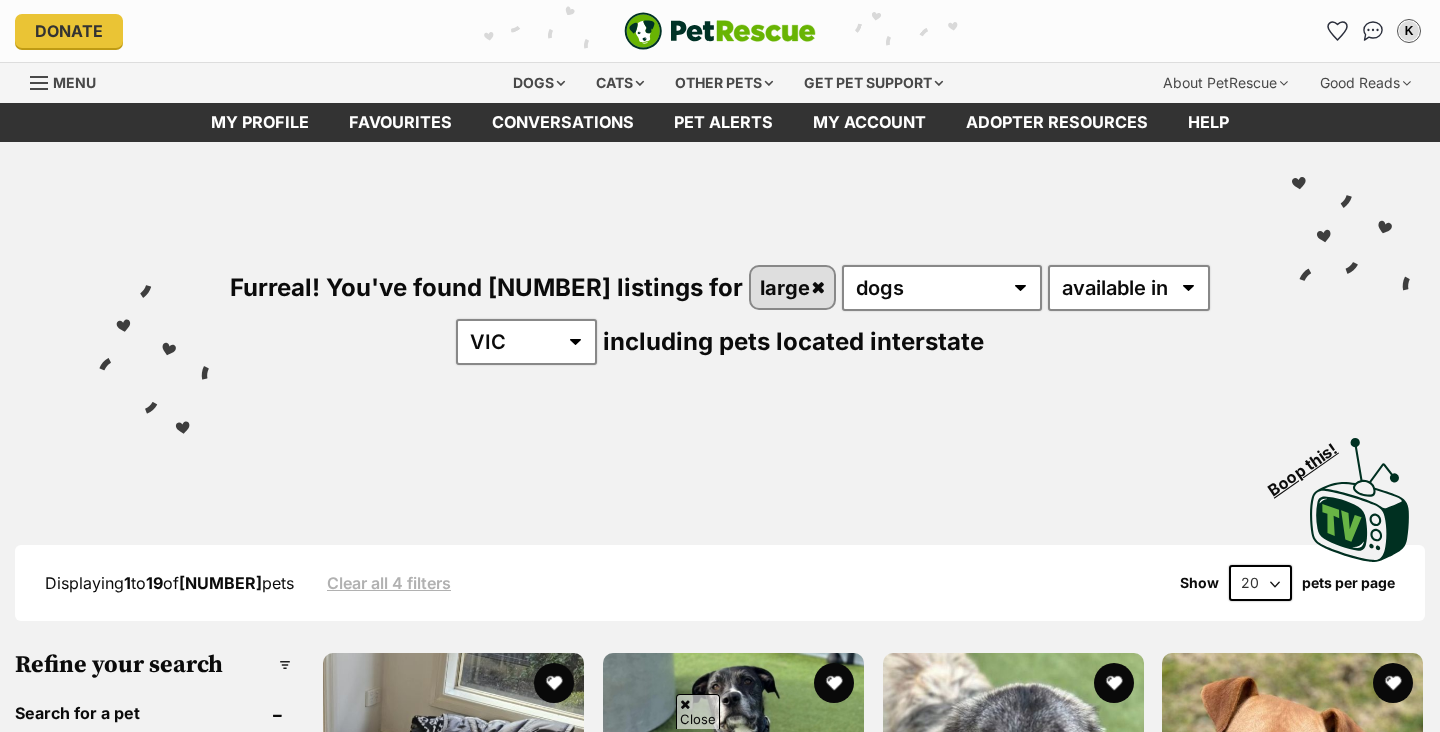 scroll, scrollTop: 1865, scrollLeft: 0, axis: vertical 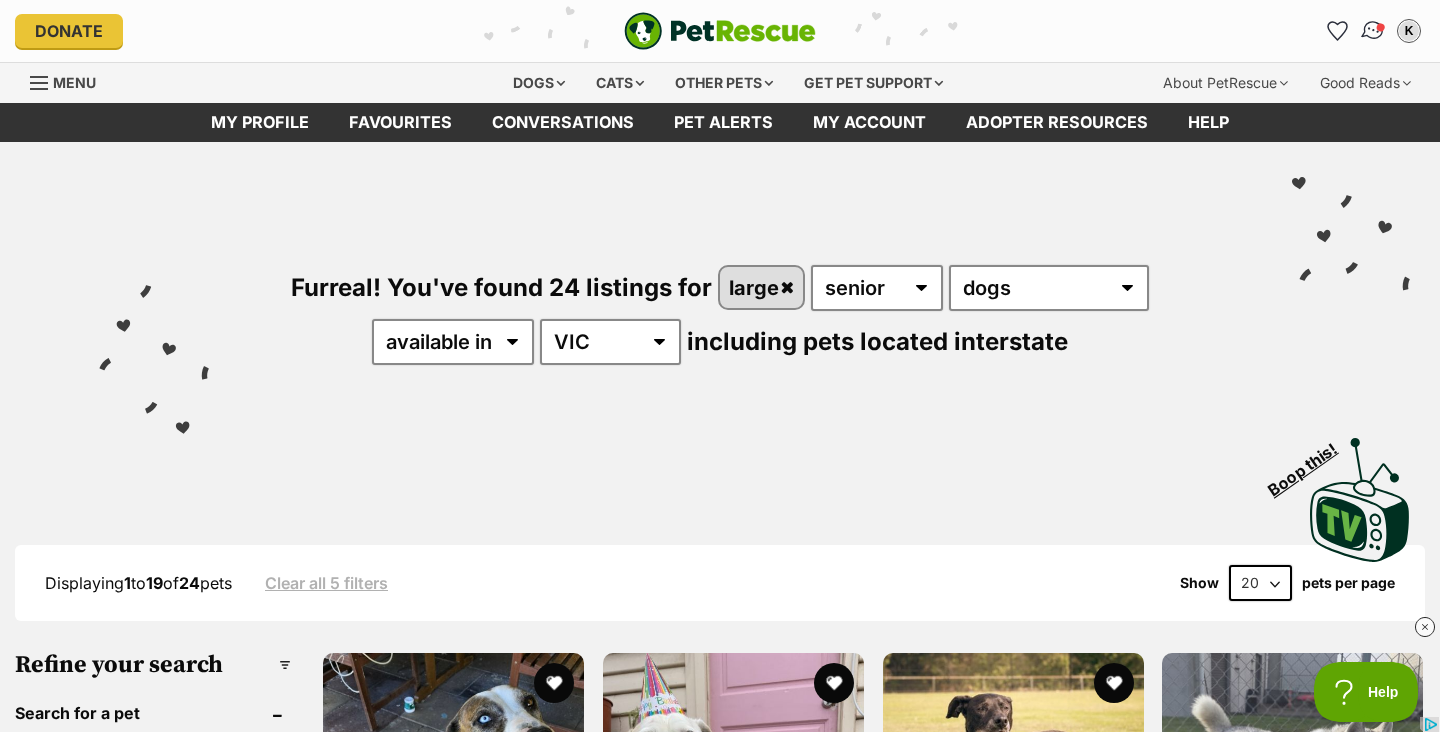 click at bounding box center [1373, 31] 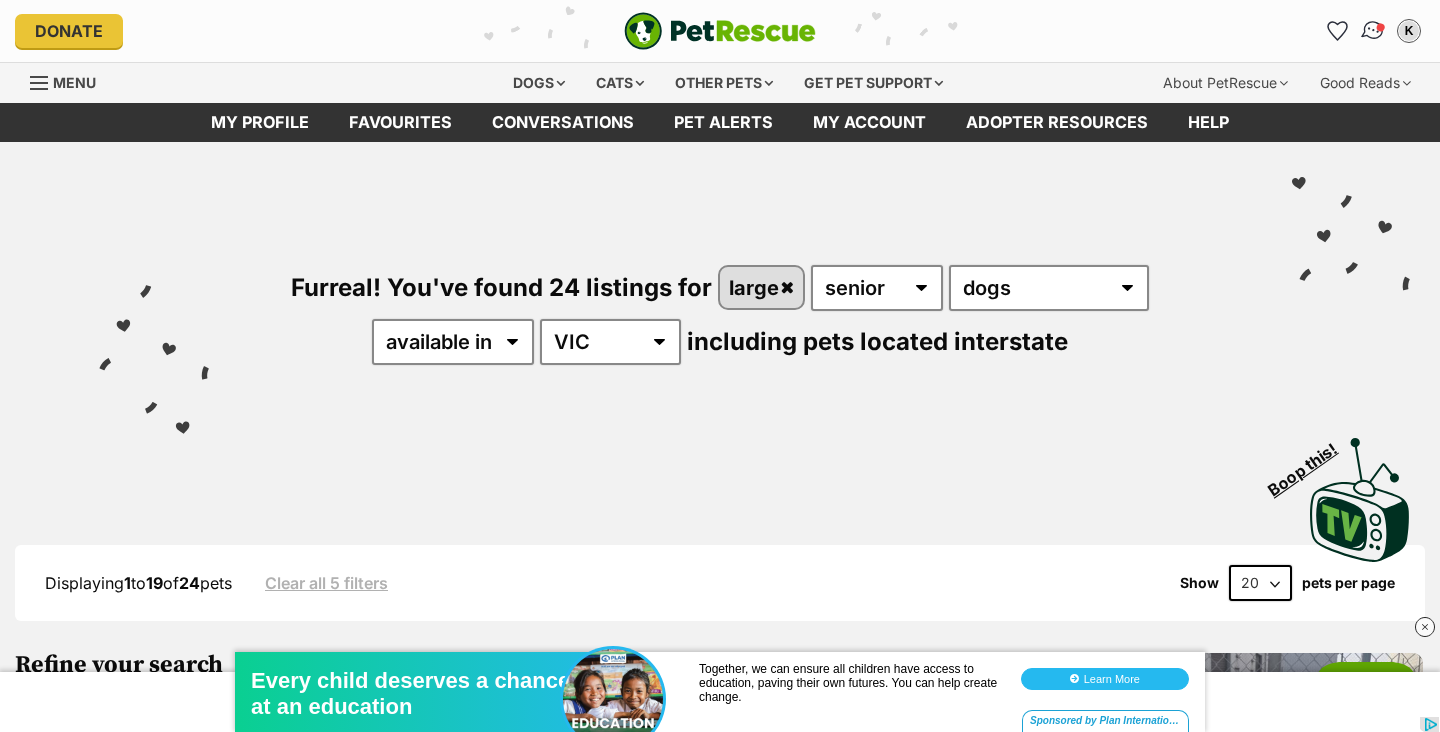 scroll, scrollTop: 0, scrollLeft: 0, axis: both 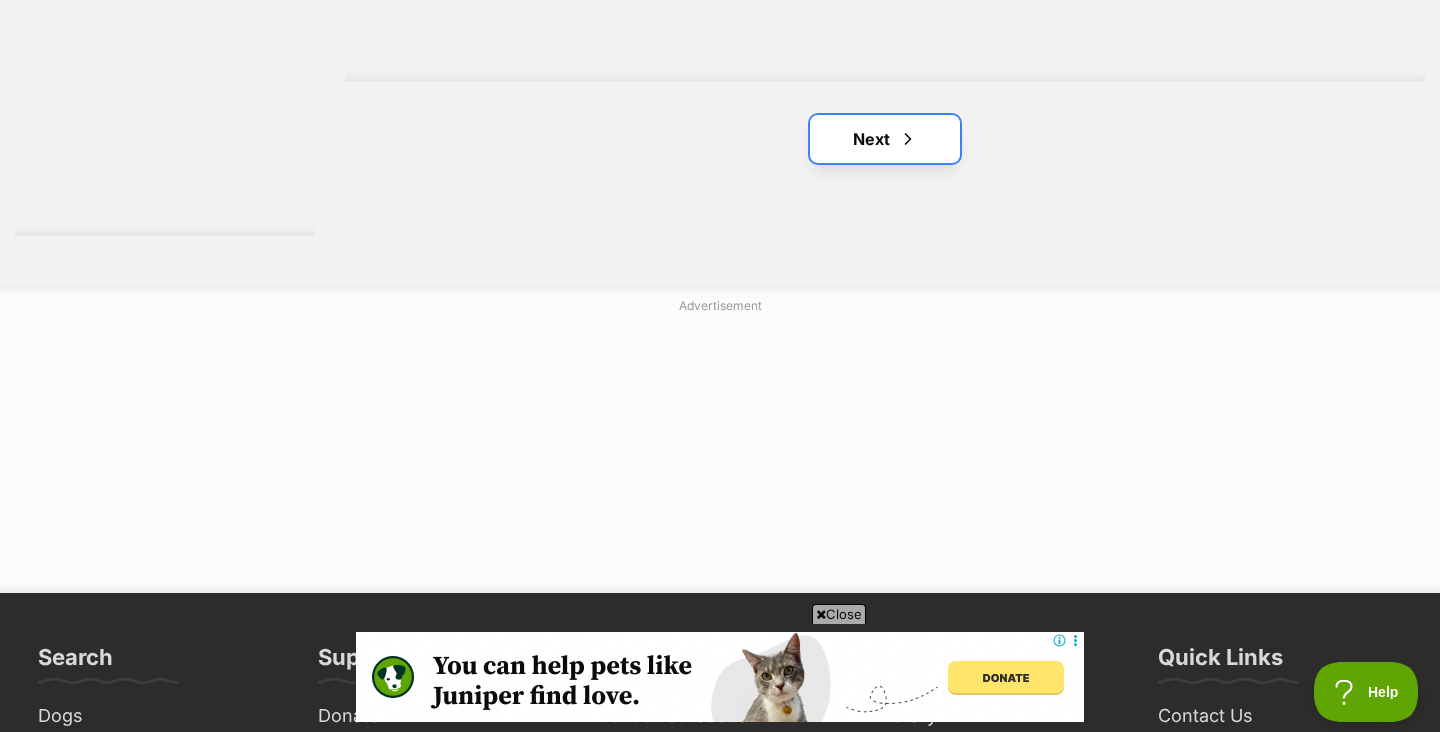 click on "Next" at bounding box center [885, 139] 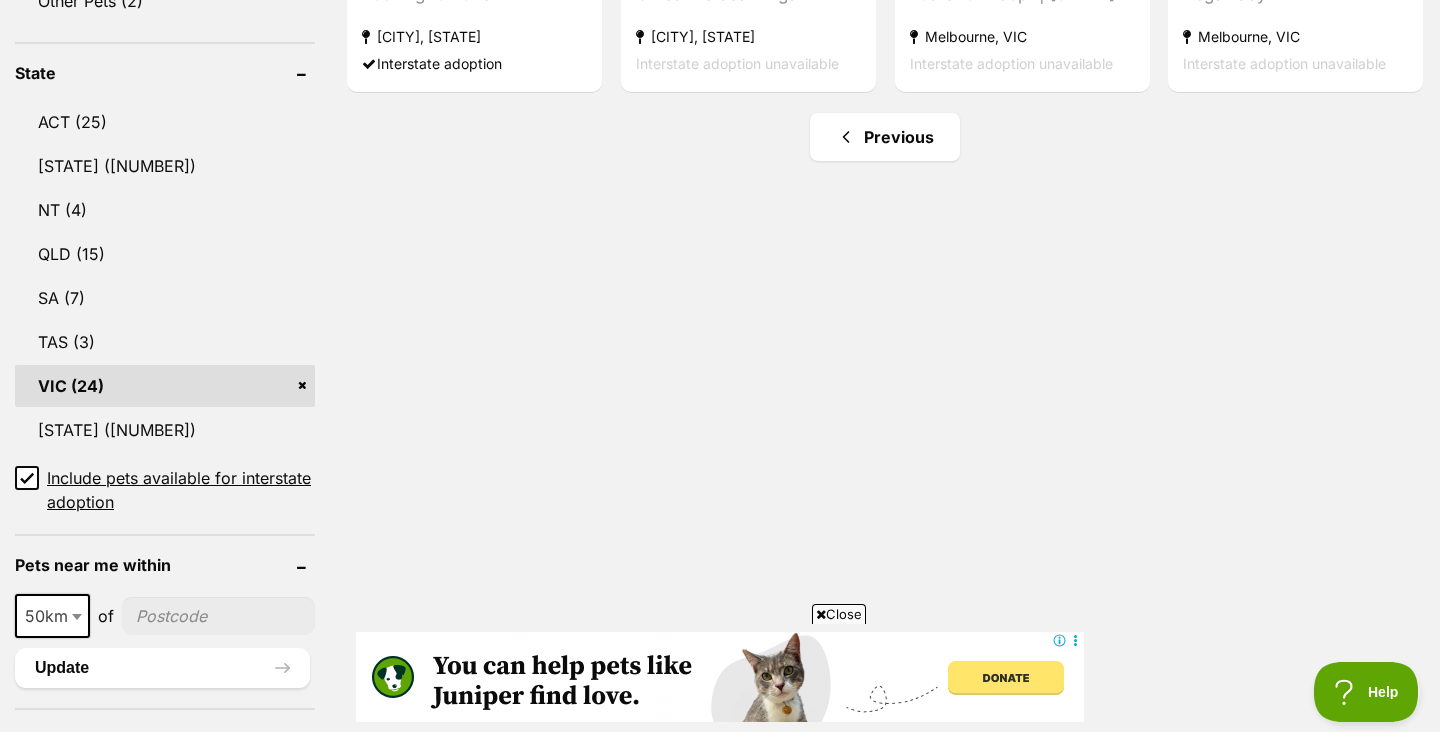 scroll, scrollTop: 0, scrollLeft: 0, axis: both 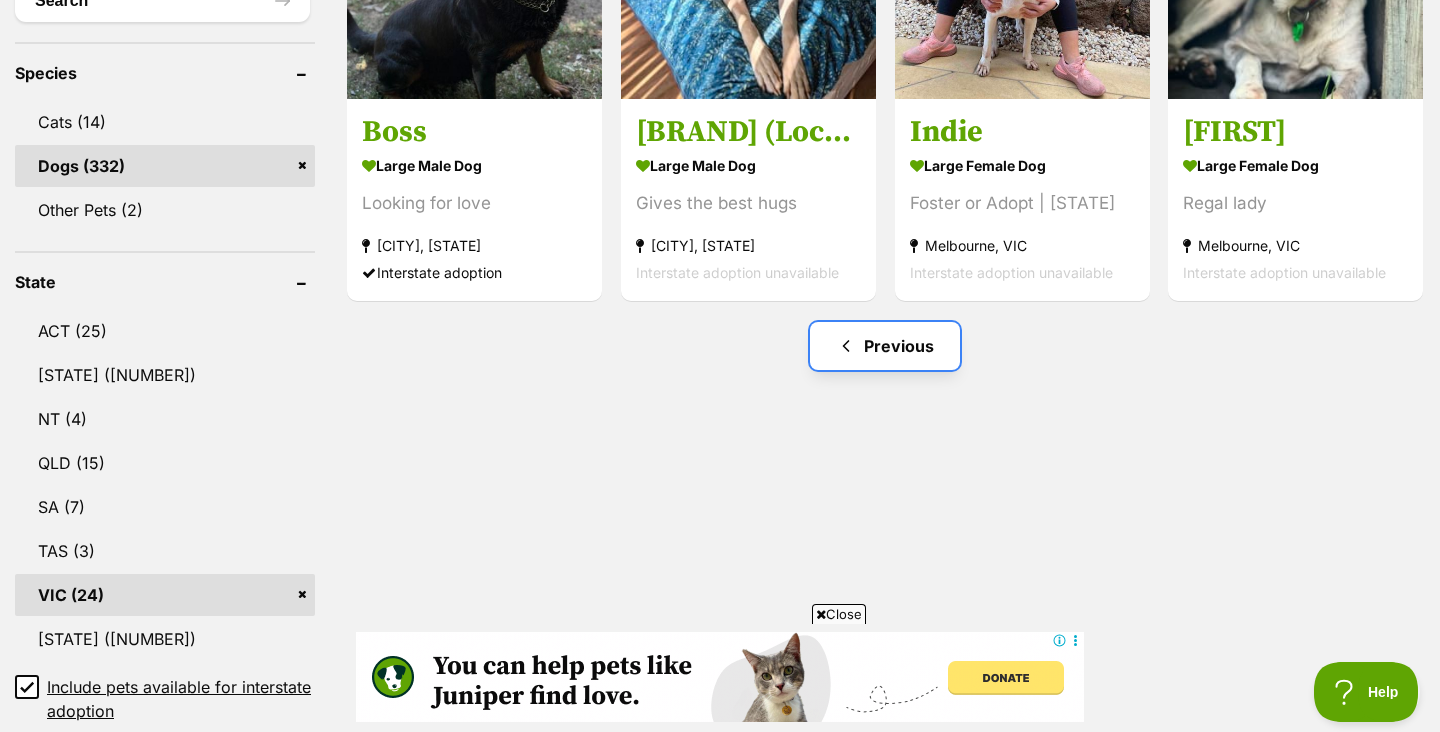 click on "Previous" at bounding box center [885, 346] 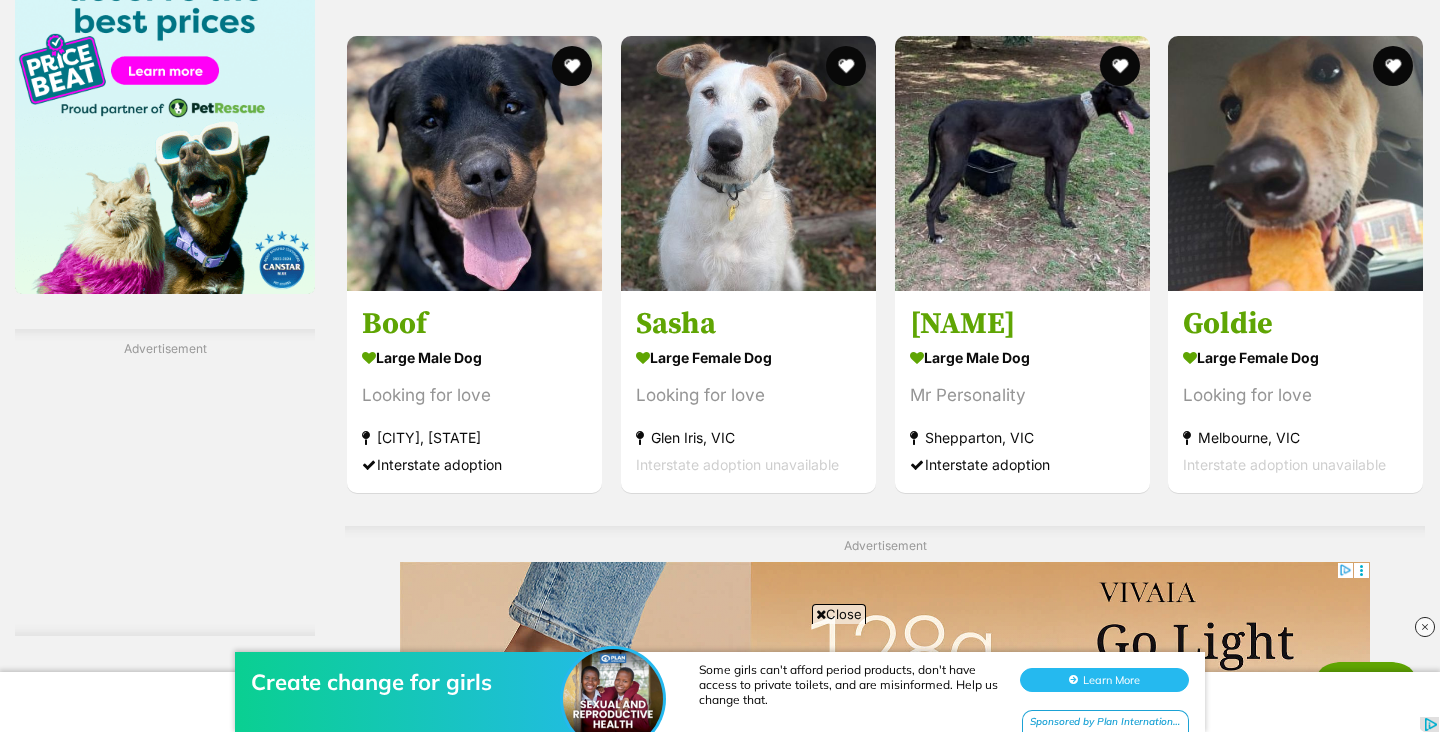 scroll, scrollTop: 3076, scrollLeft: 0, axis: vertical 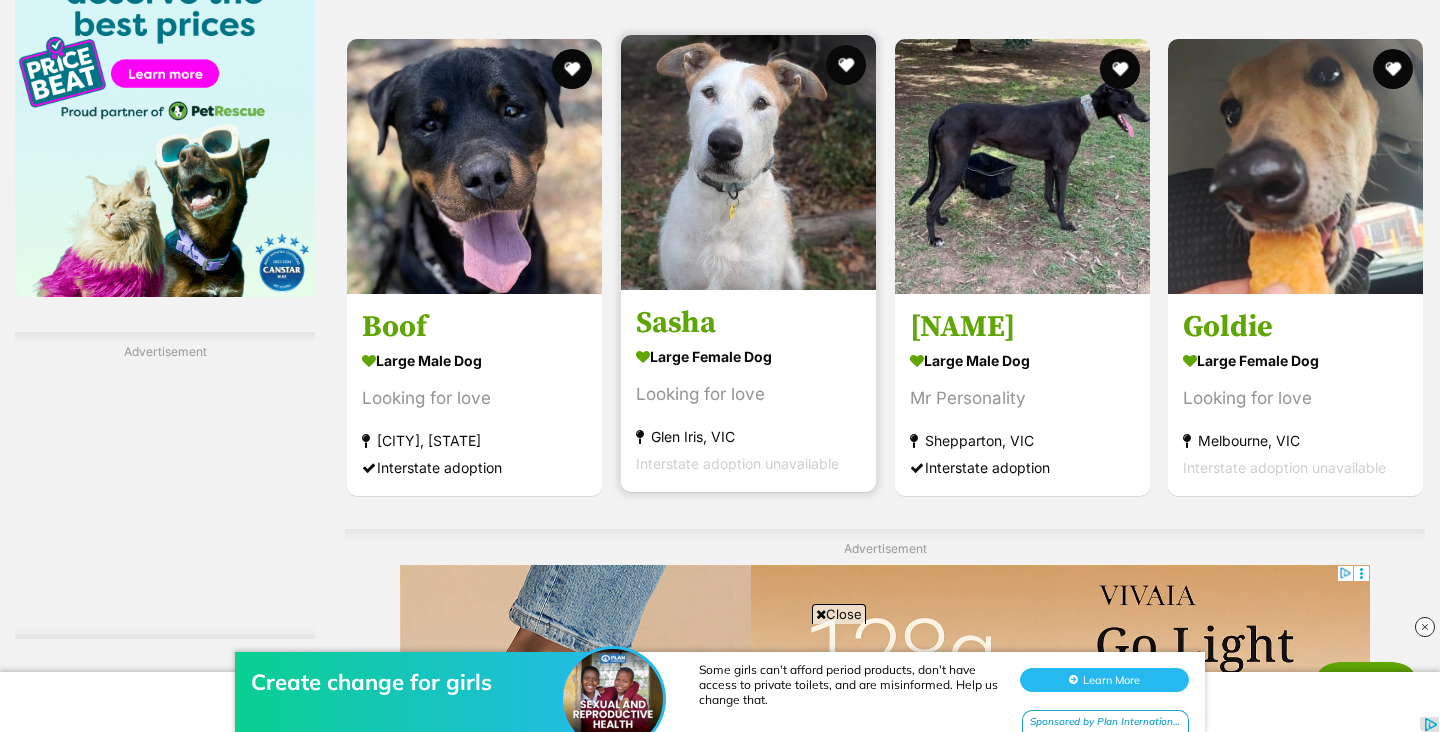 click at bounding box center (748, 162) 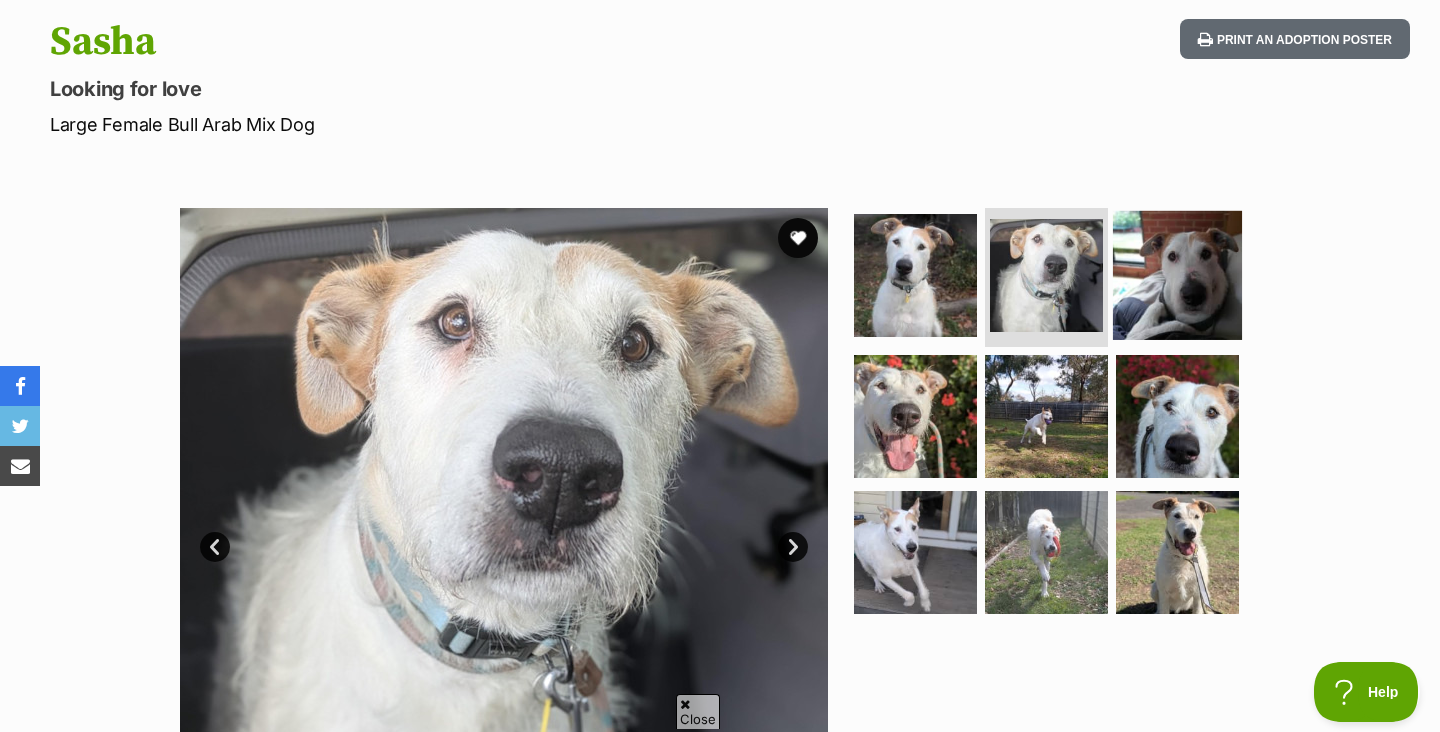 scroll, scrollTop: 0, scrollLeft: 0, axis: both 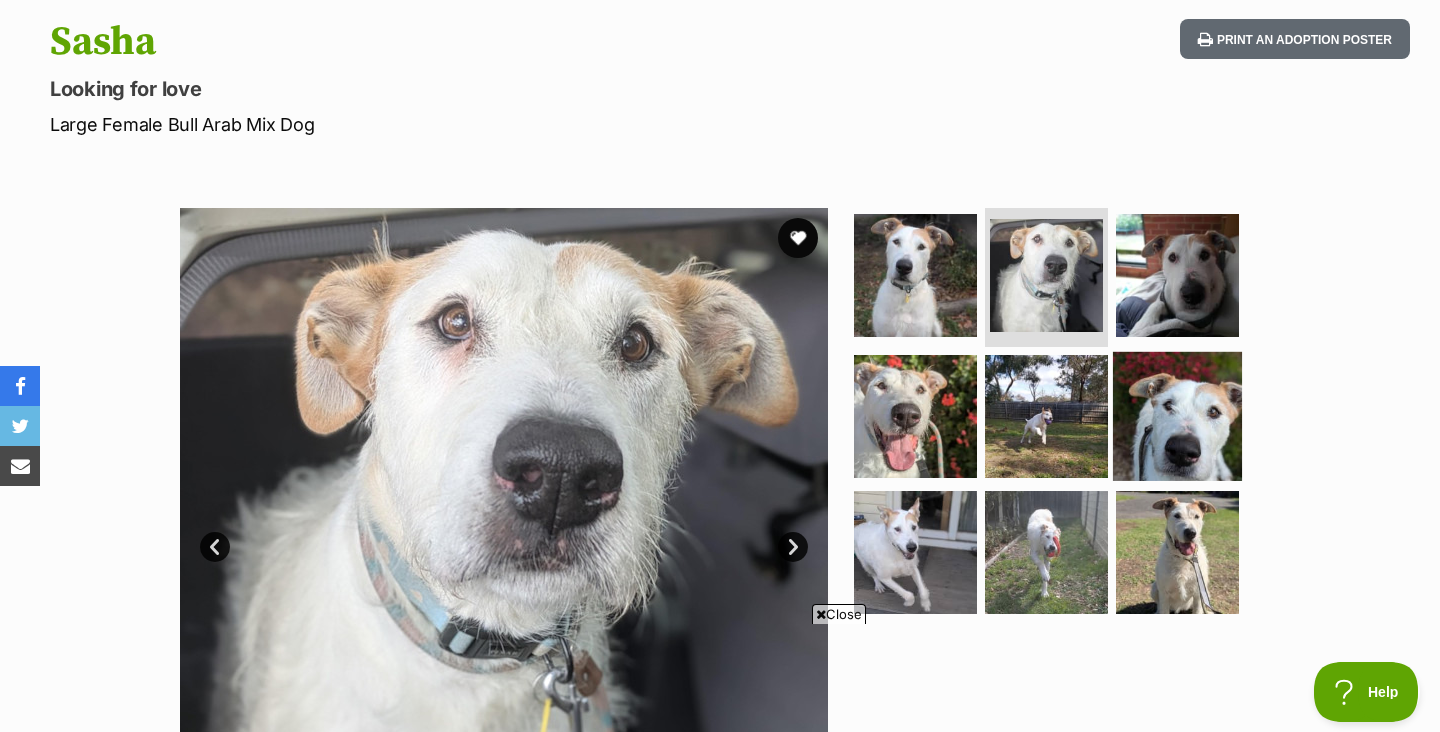click at bounding box center (1177, 416) 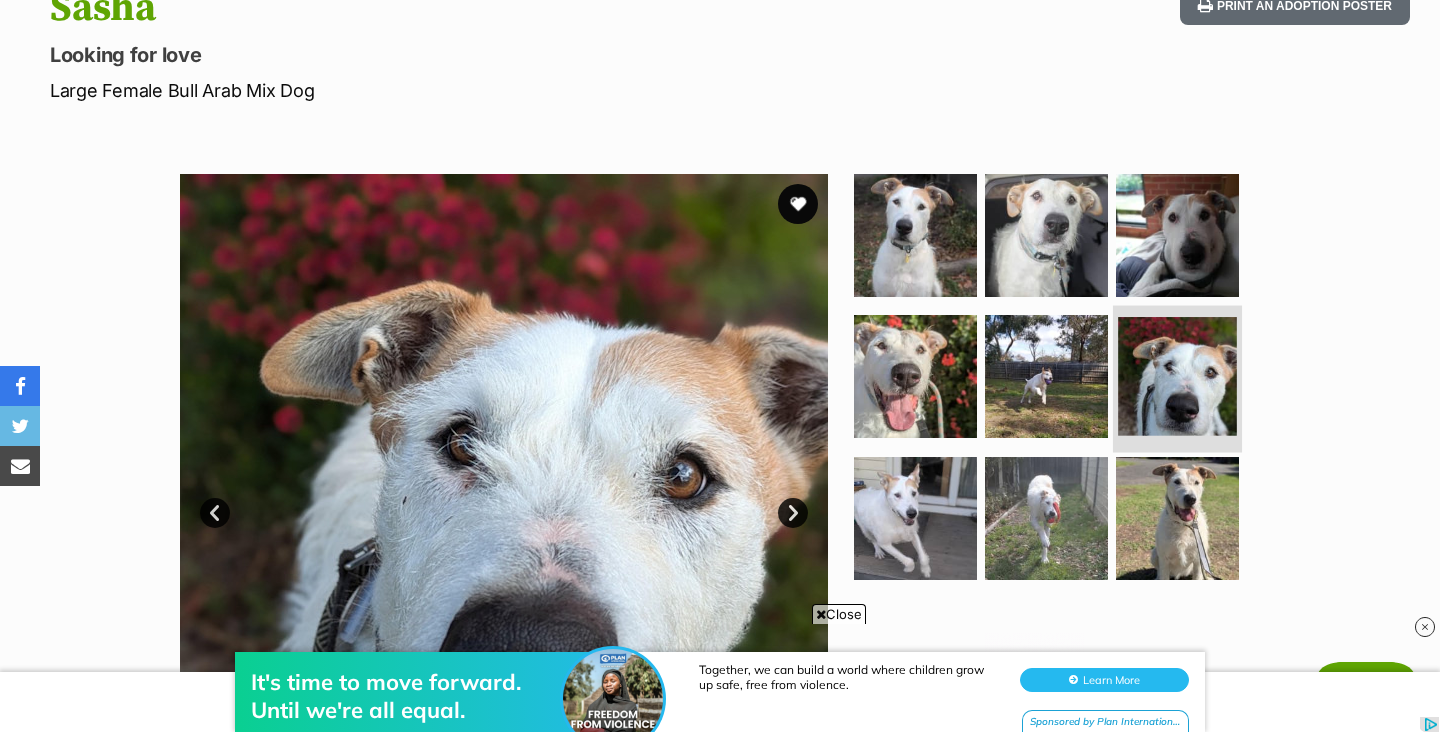 scroll, scrollTop: 533, scrollLeft: 0, axis: vertical 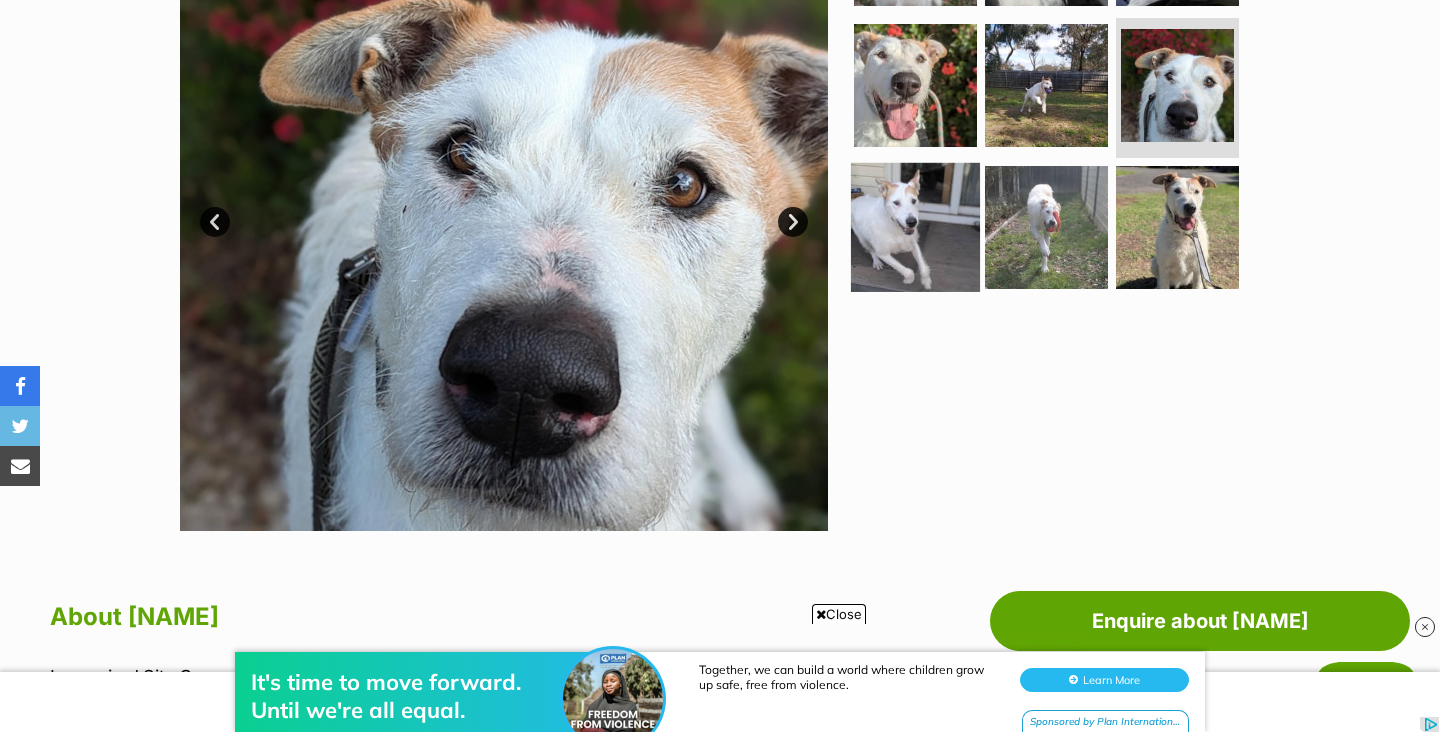 click at bounding box center (915, 227) 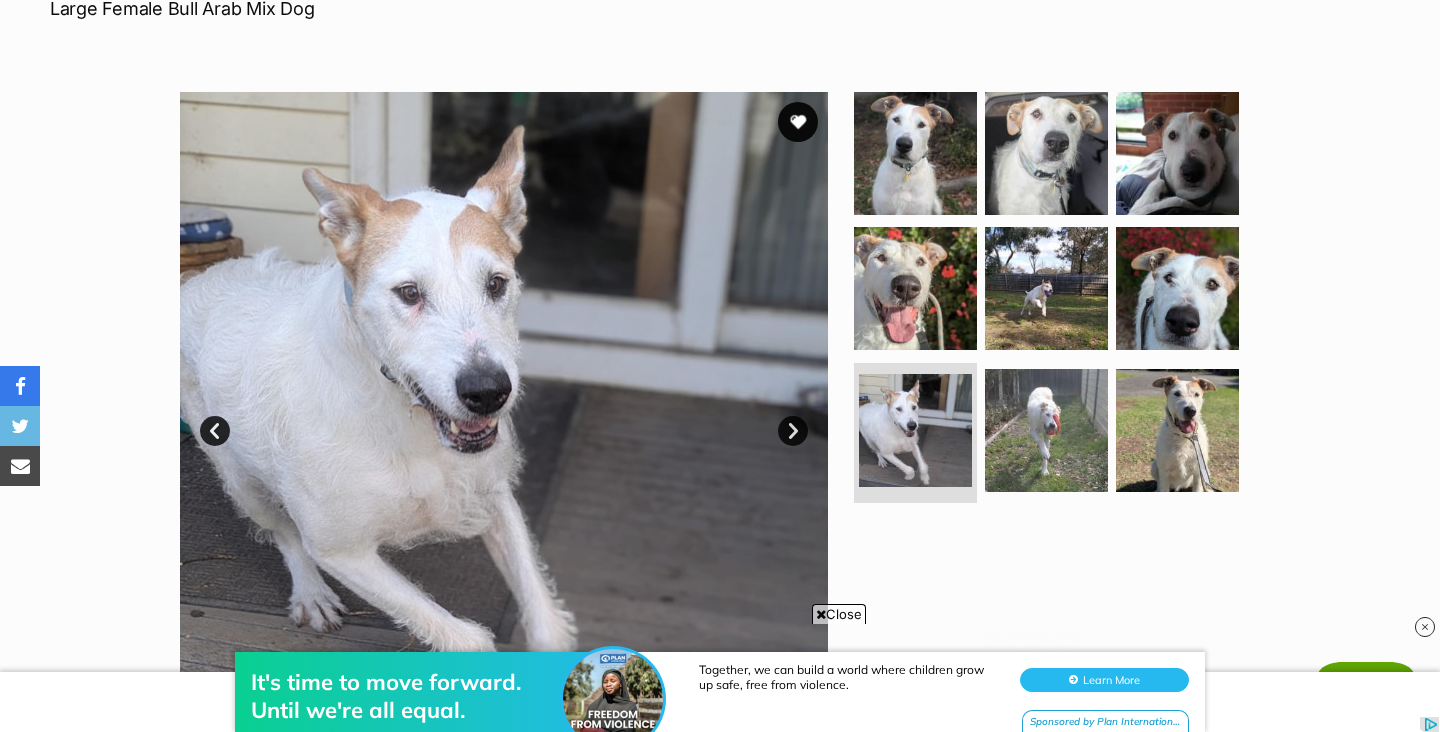 scroll, scrollTop: 0, scrollLeft: 0, axis: both 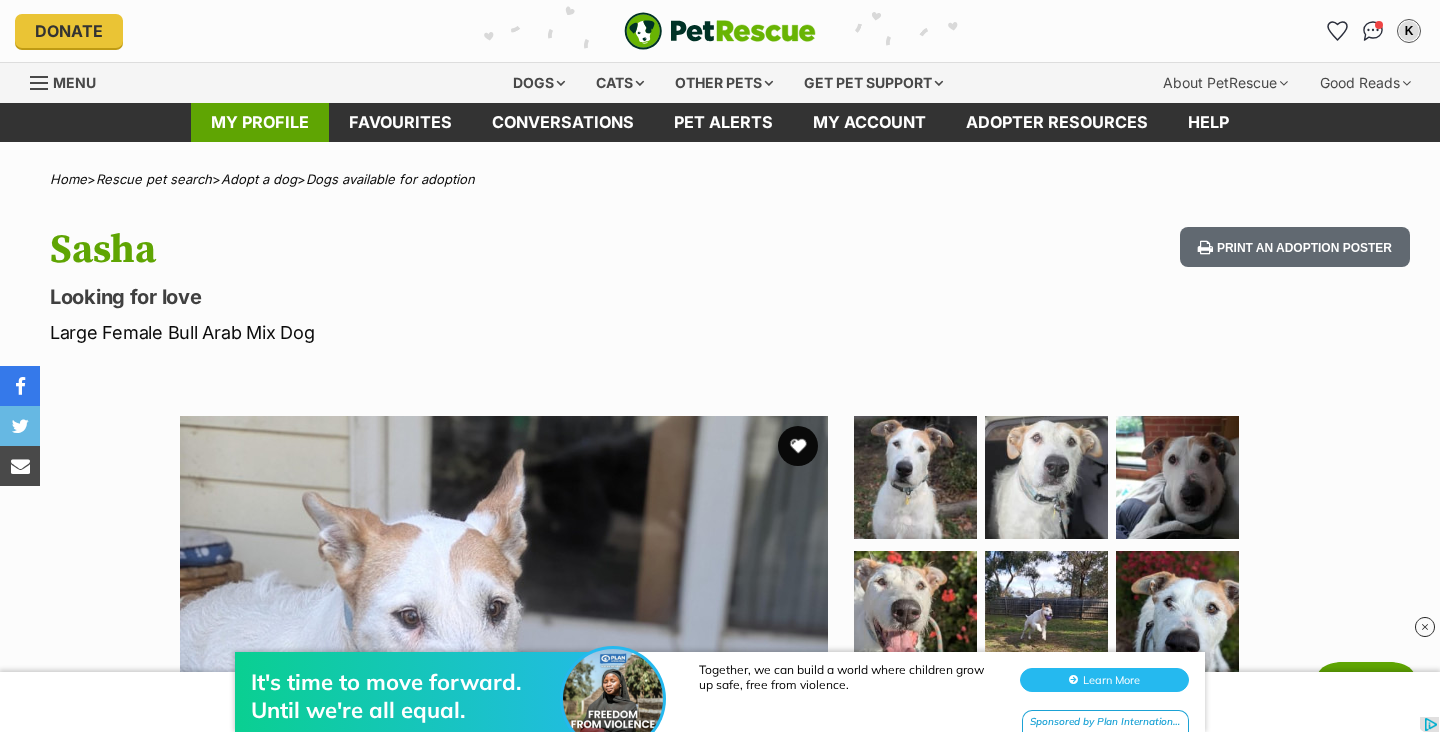 click on "My profile" at bounding box center (260, 122) 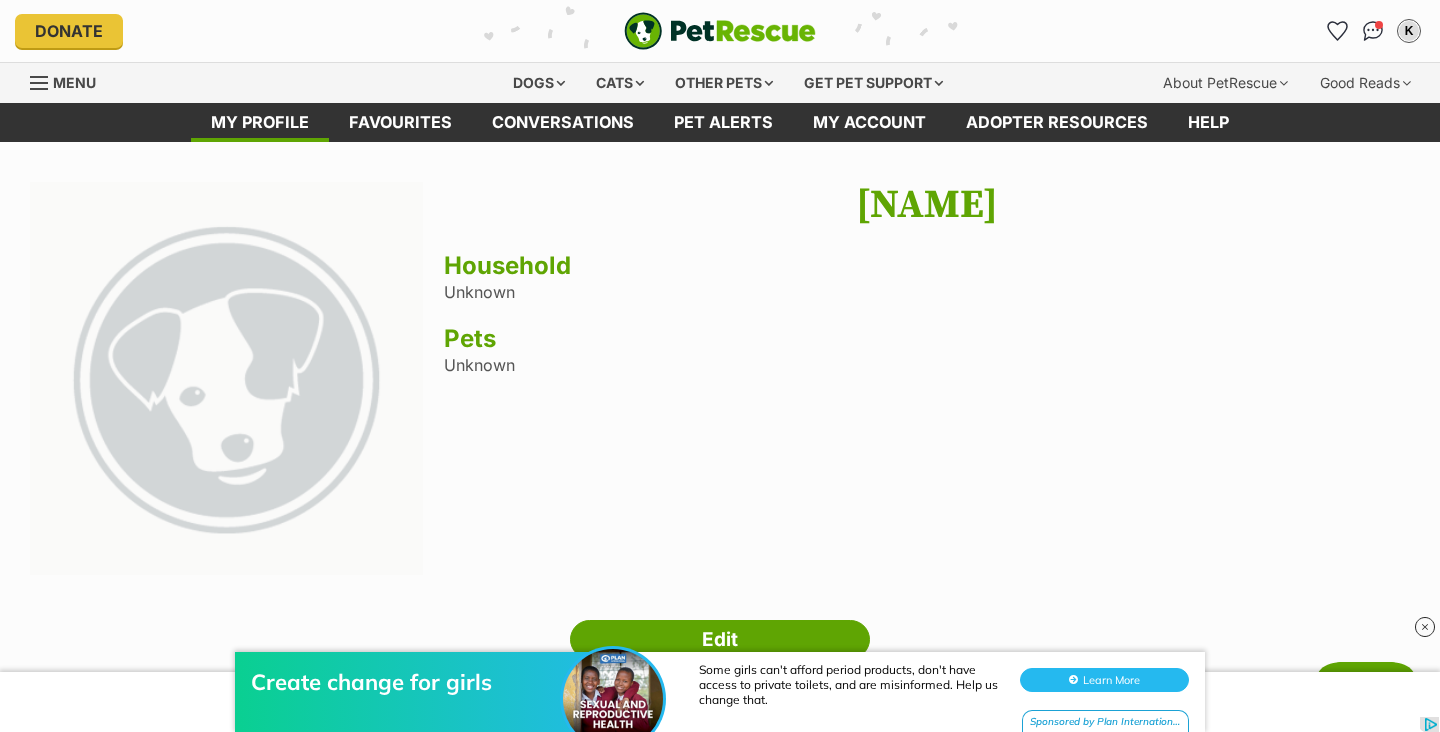 scroll, scrollTop: 0, scrollLeft: 0, axis: both 